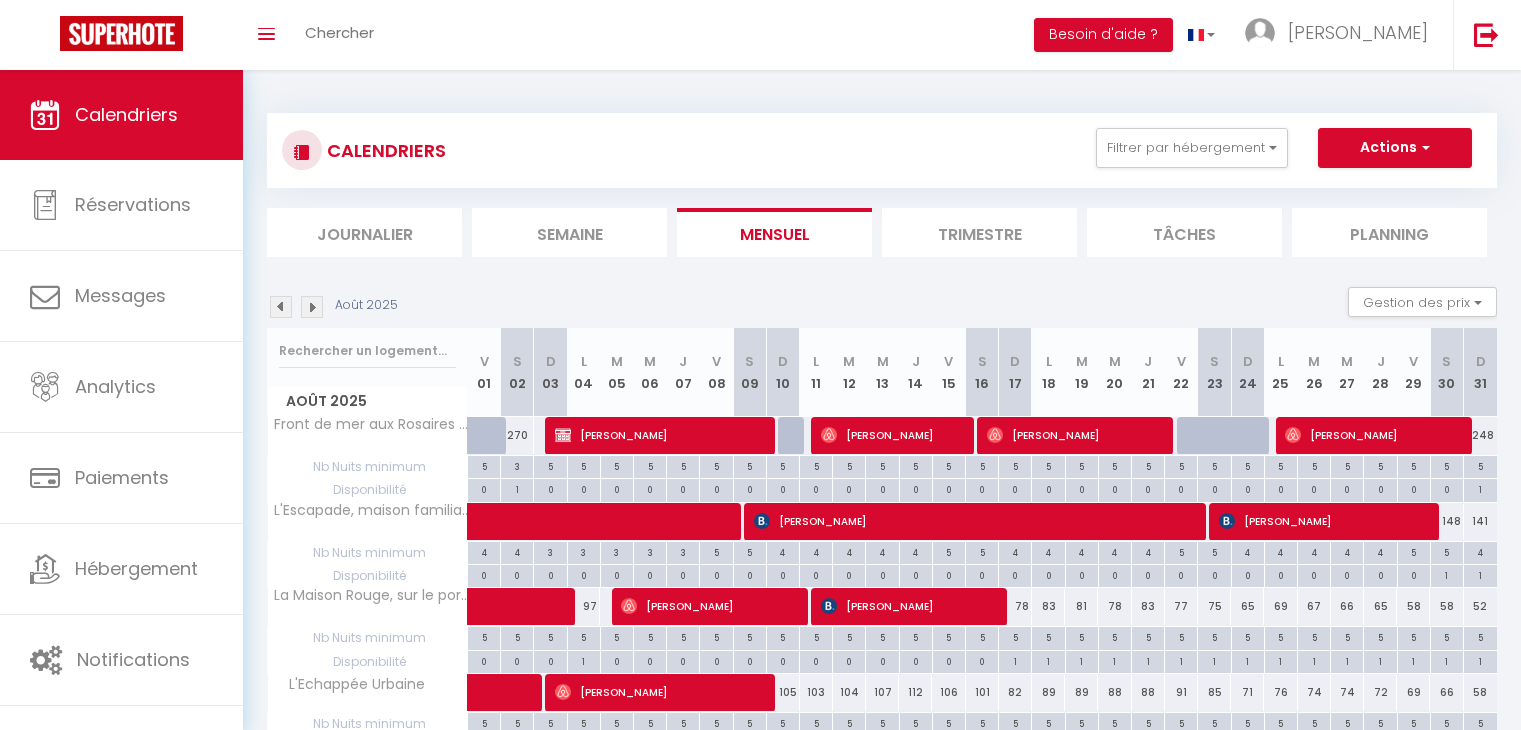 scroll, scrollTop: 200, scrollLeft: 0, axis: vertical 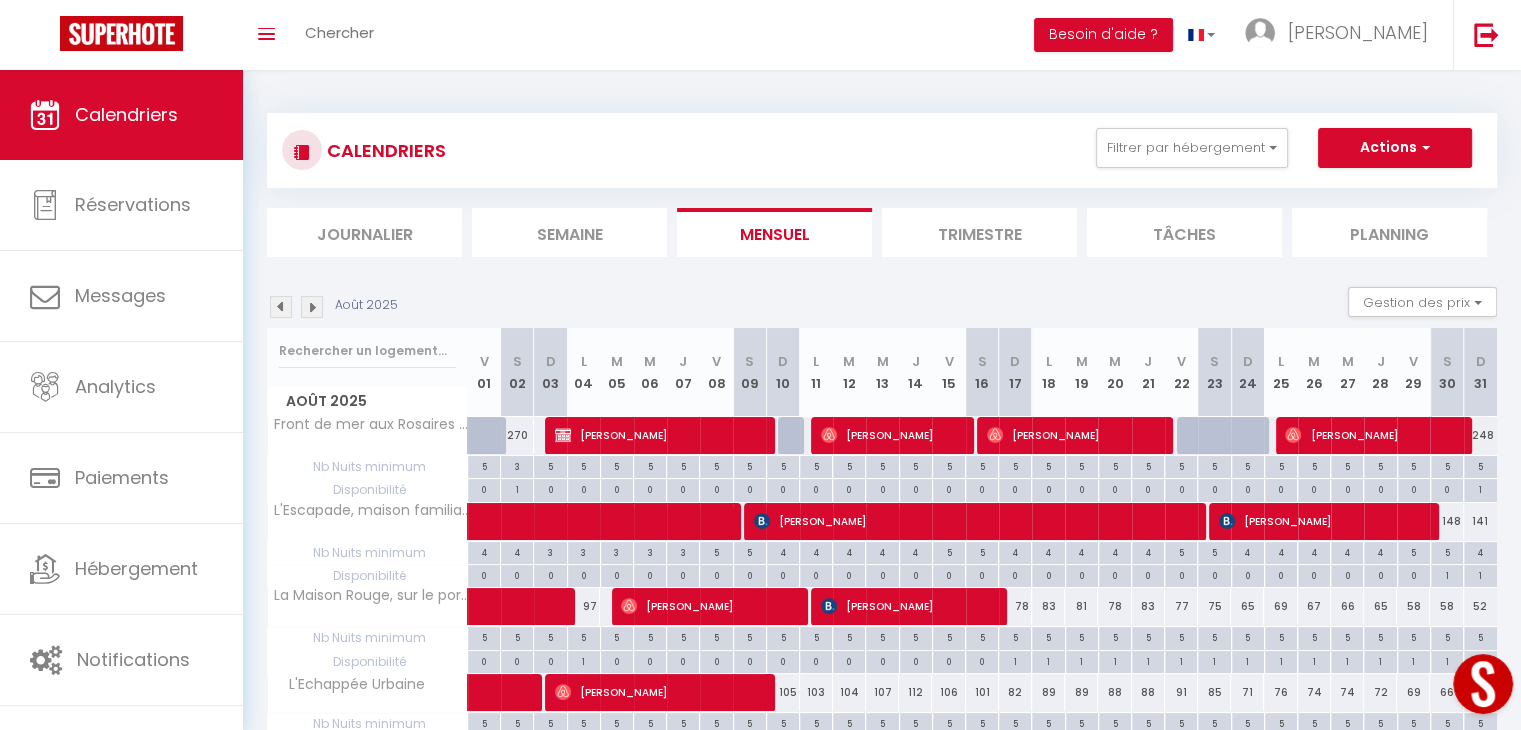 click at bounding box center [281, 307] 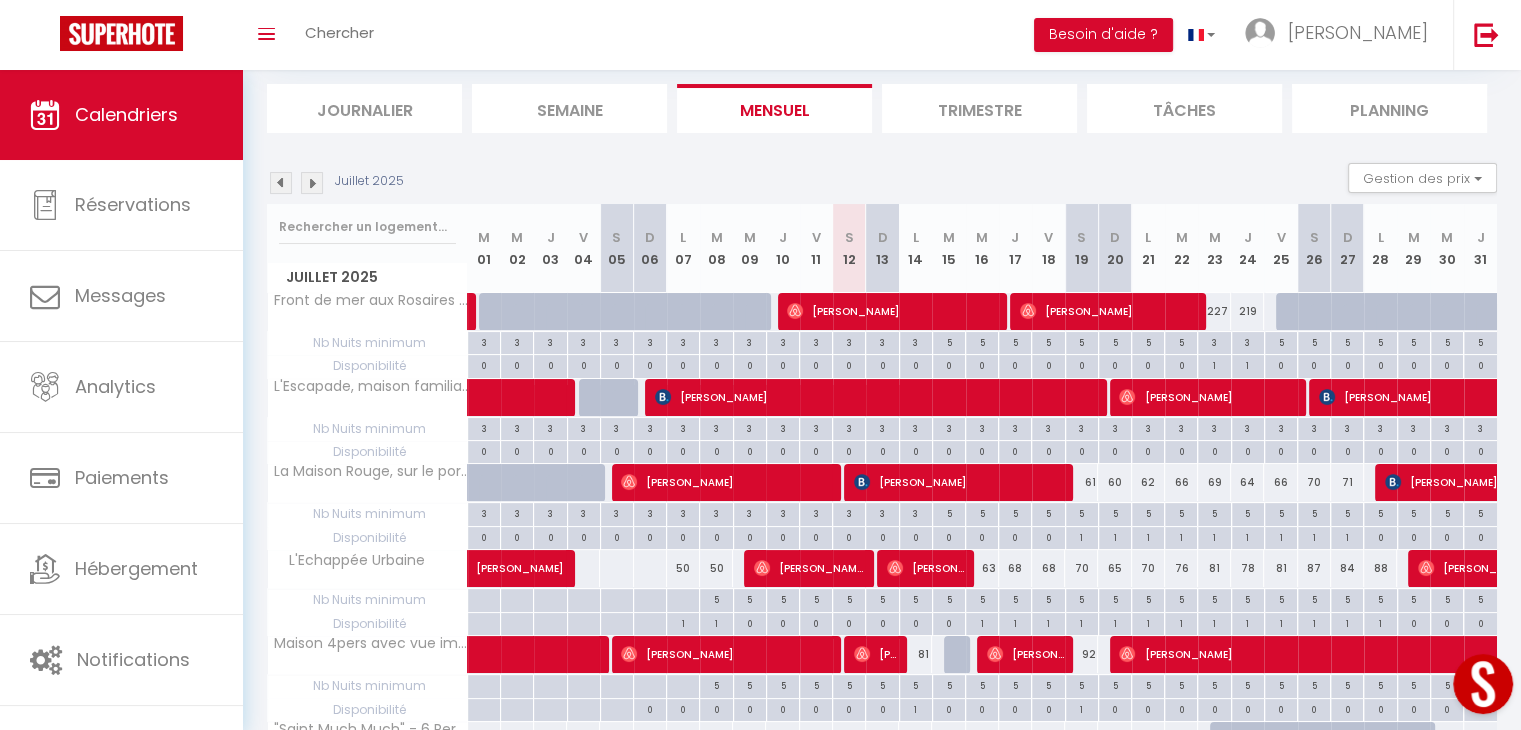 scroll, scrollTop: 80, scrollLeft: 0, axis: vertical 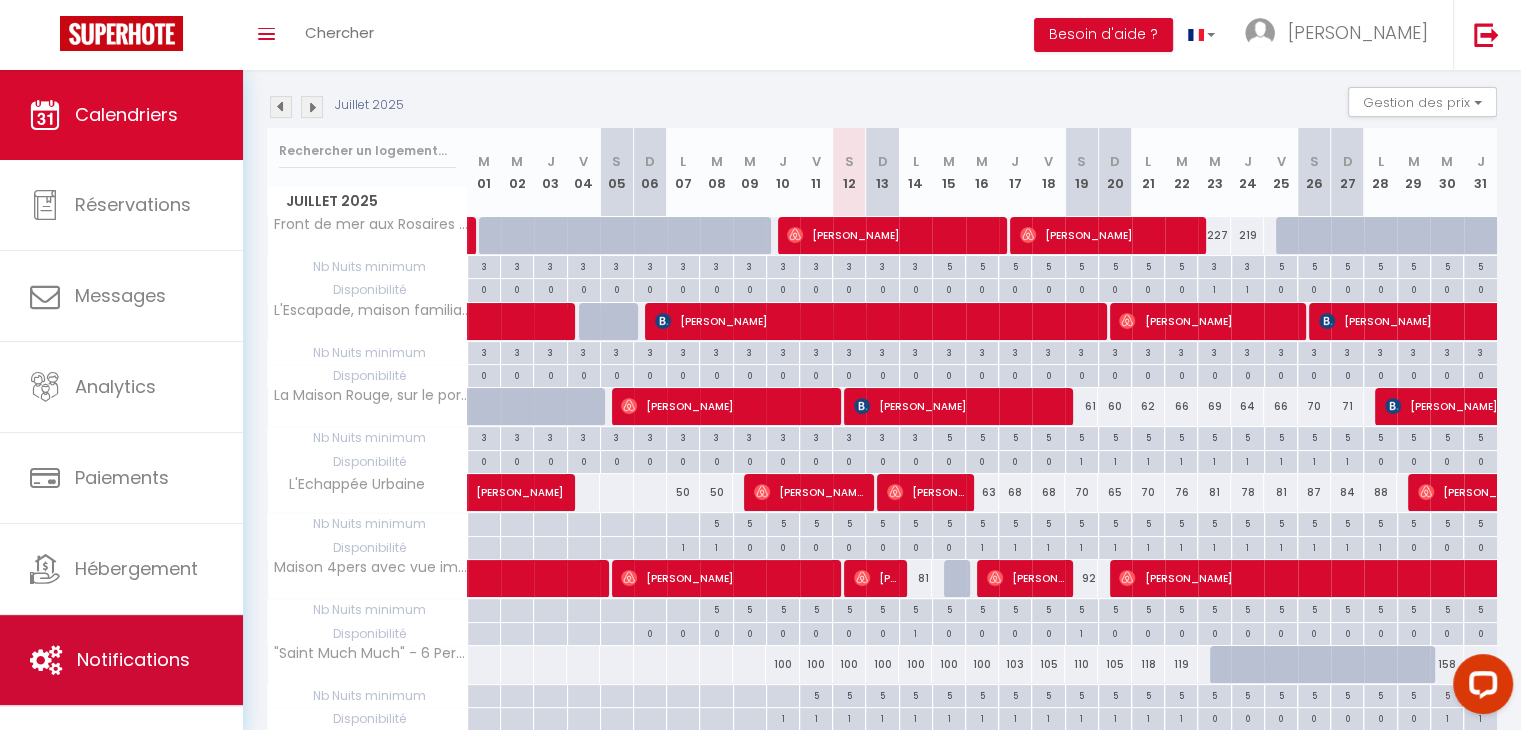 click on "Notifications" at bounding box center (133, 659) 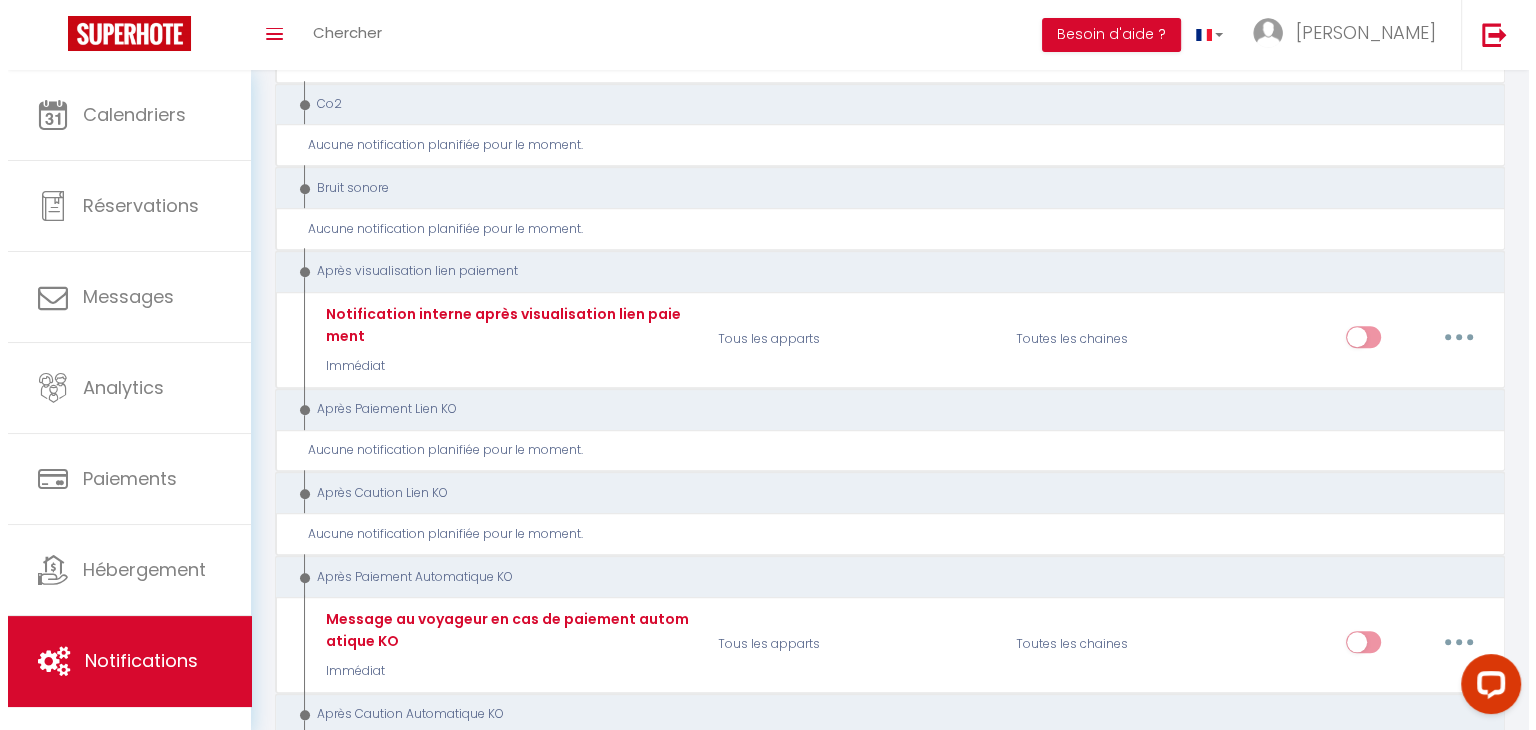 scroll, scrollTop: 1900, scrollLeft: 0, axis: vertical 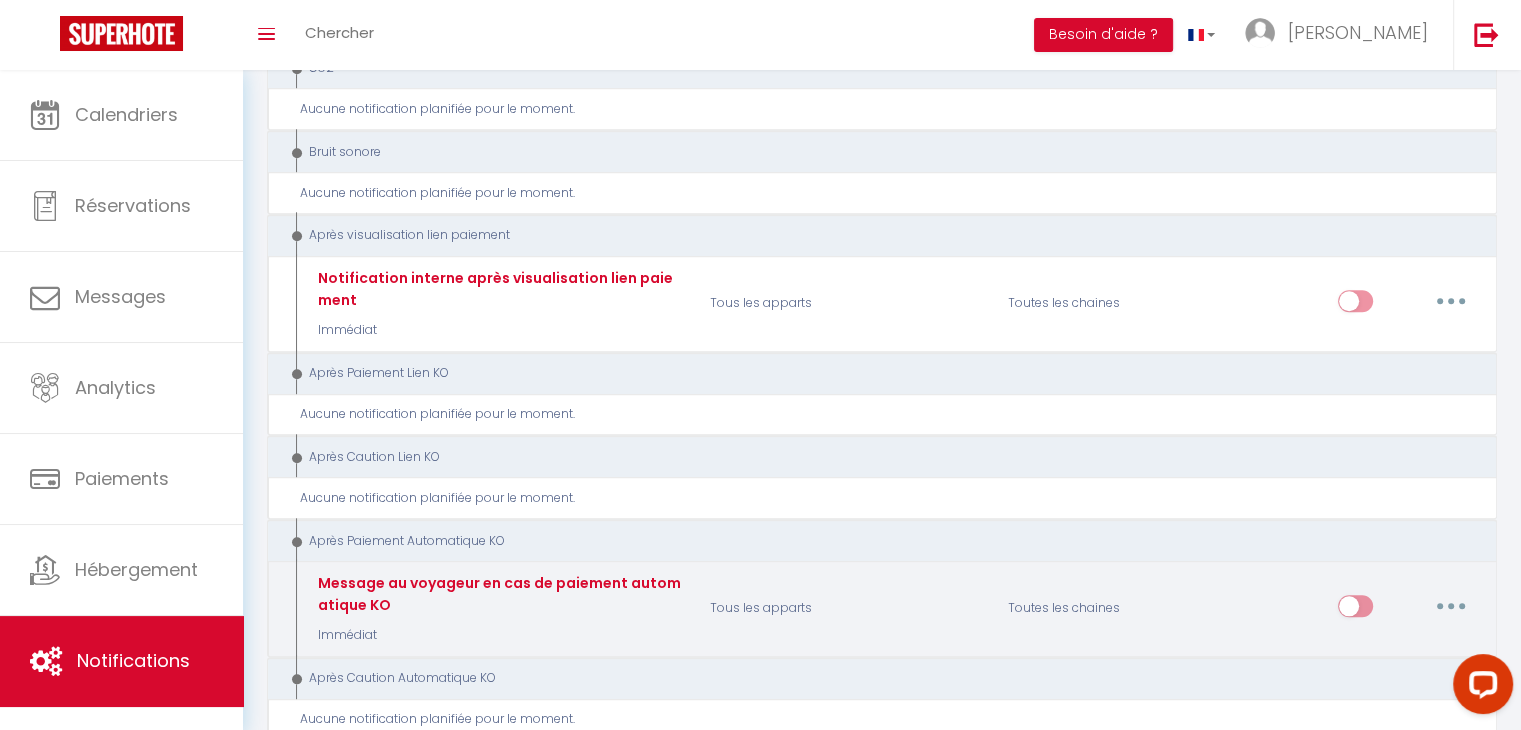 click at bounding box center (1451, 606) 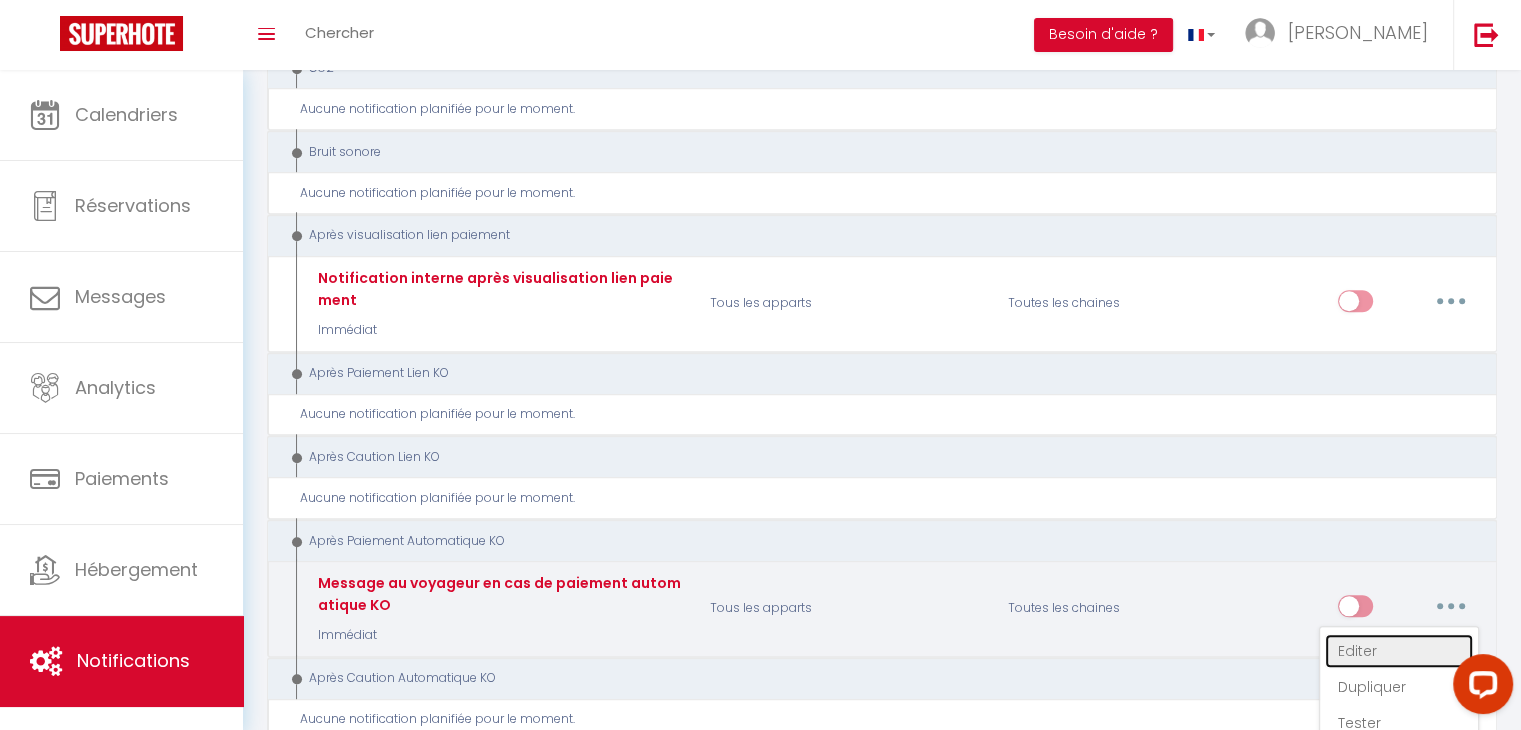 click on "Editer" at bounding box center [1399, 651] 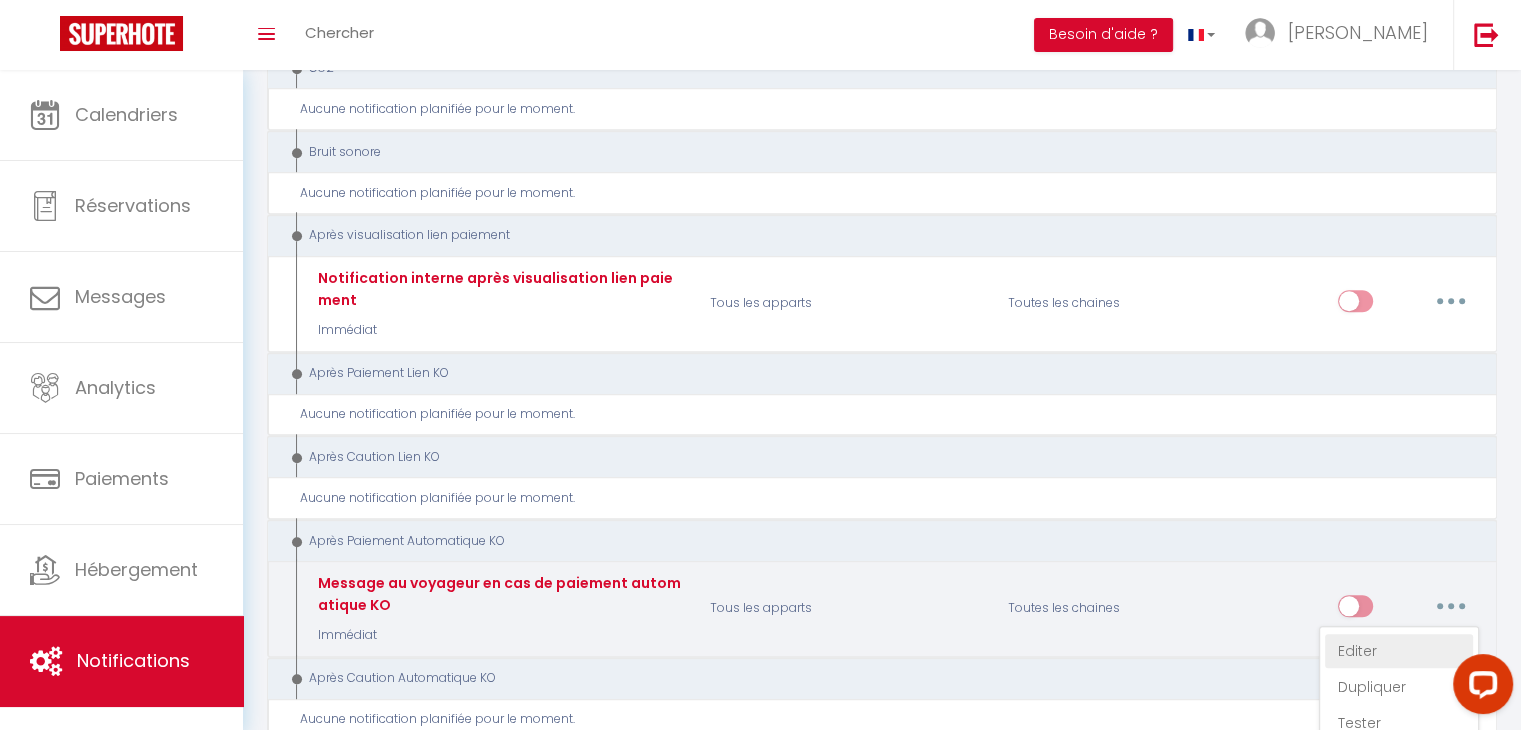 type on "Message au voyageur en cas de paiement automatique KO" 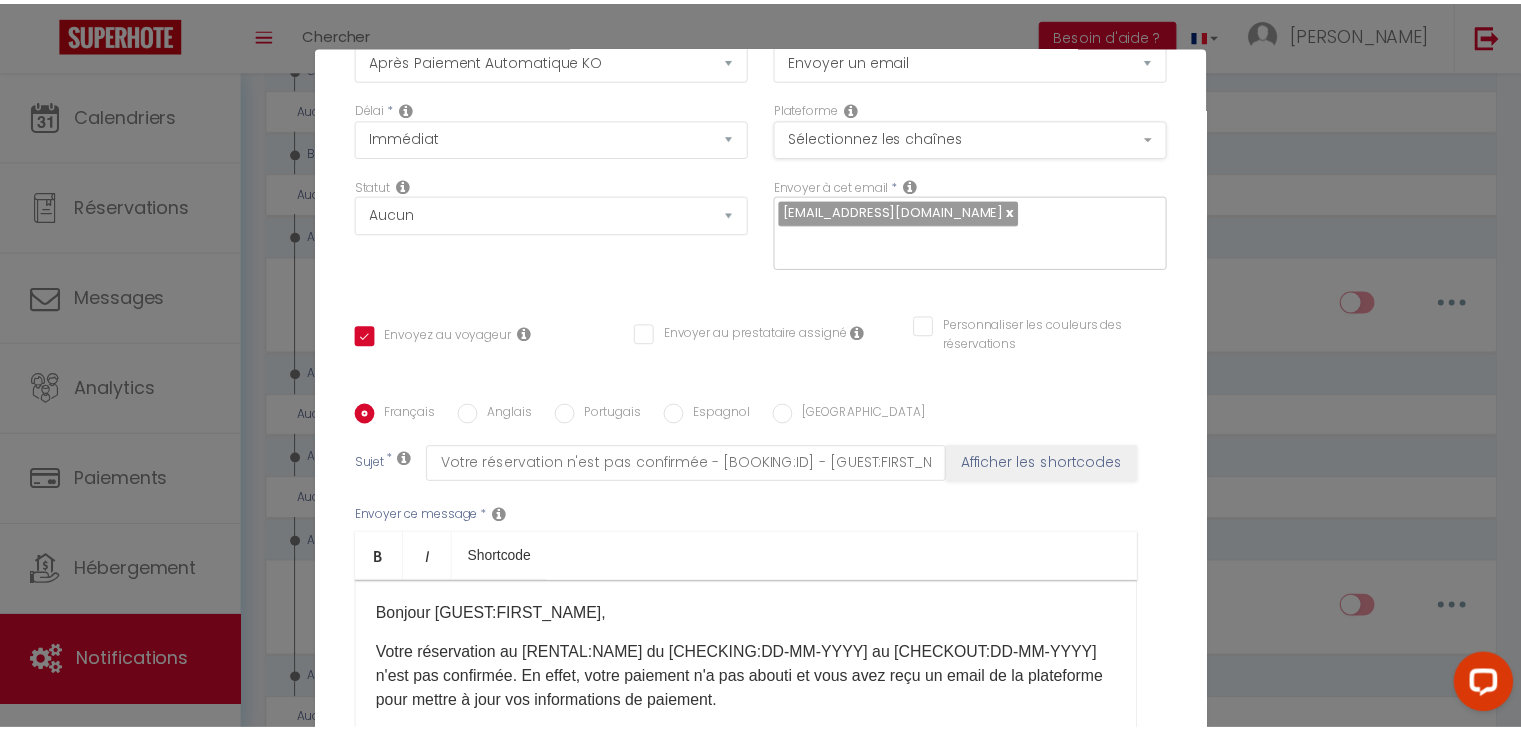scroll, scrollTop: 0, scrollLeft: 0, axis: both 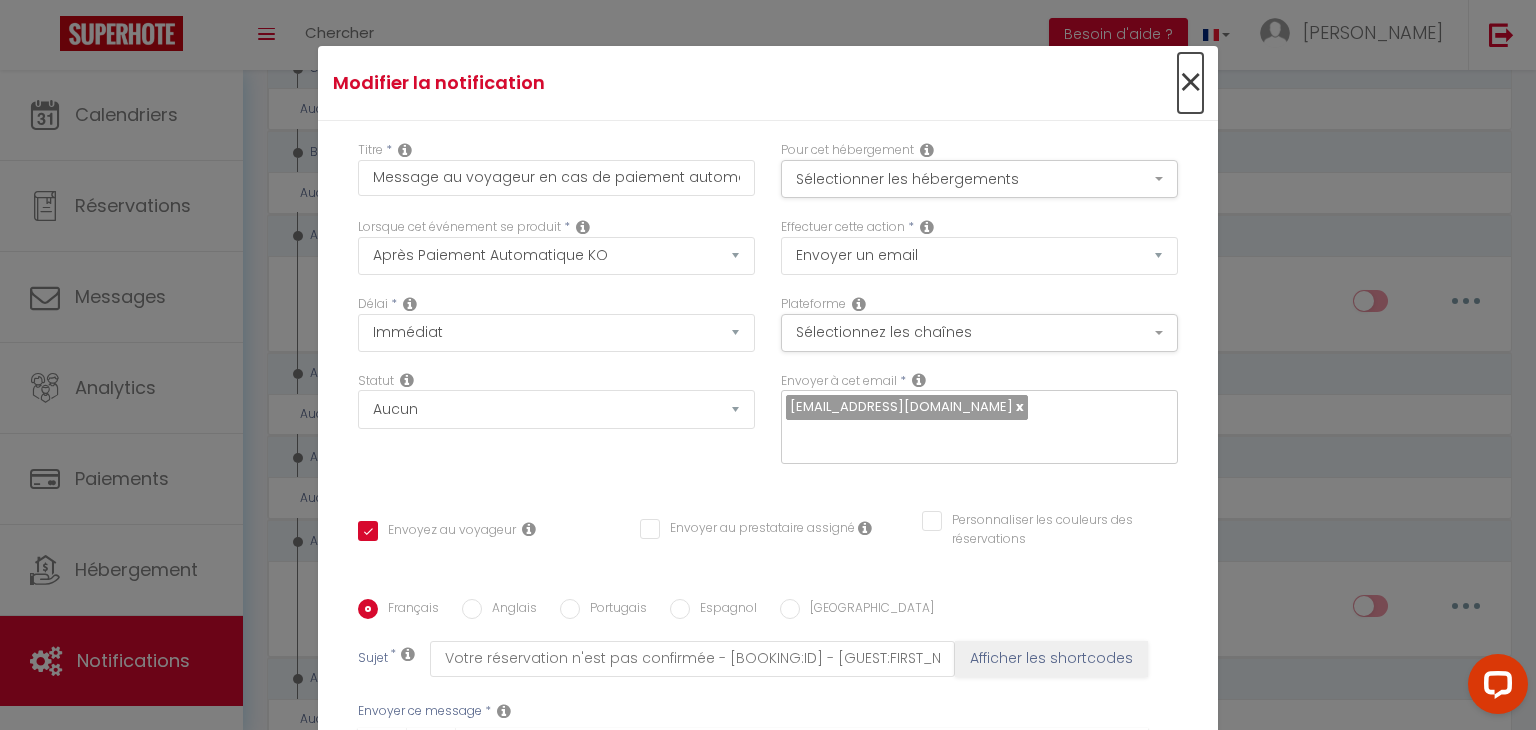 click on "×" at bounding box center [1190, 83] 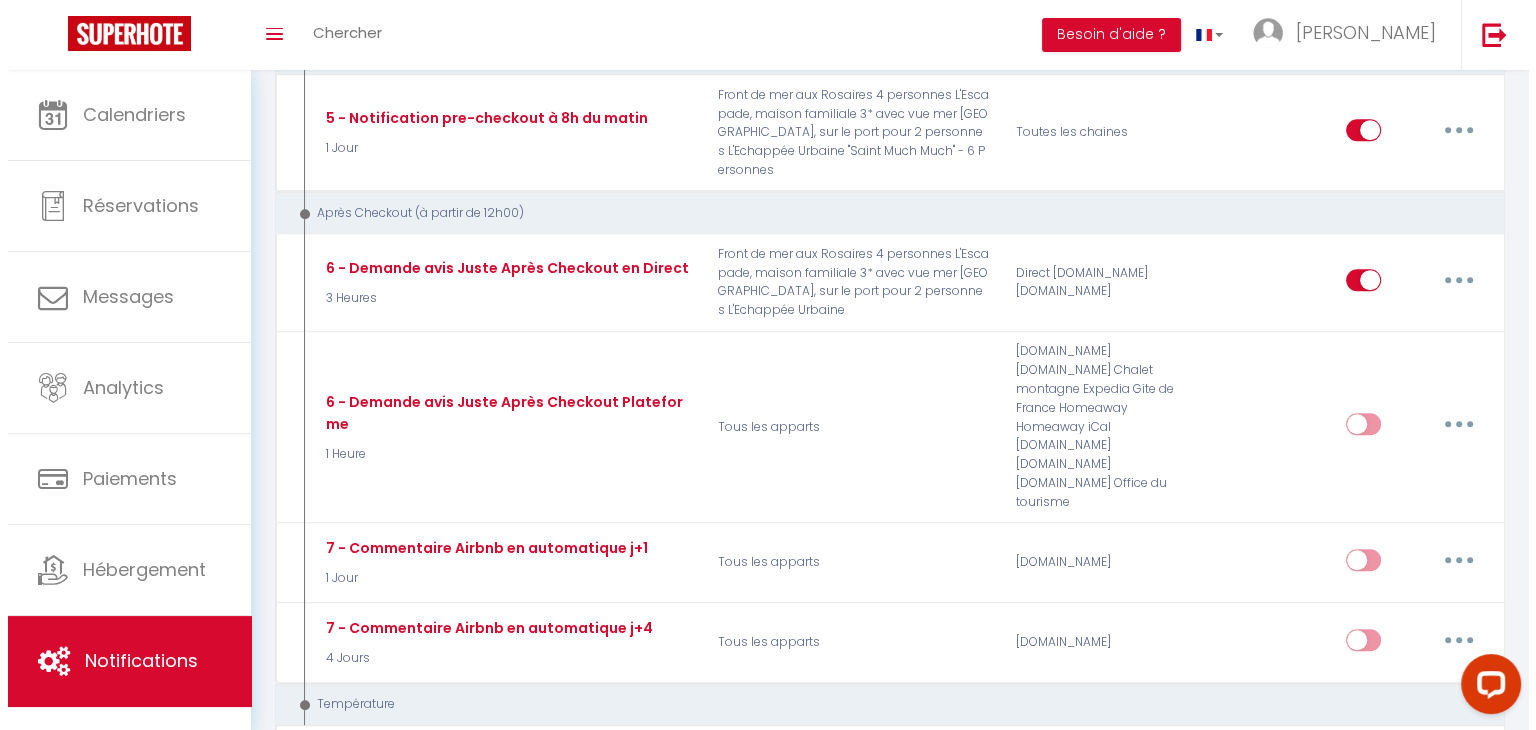 scroll, scrollTop: 1145, scrollLeft: 0, axis: vertical 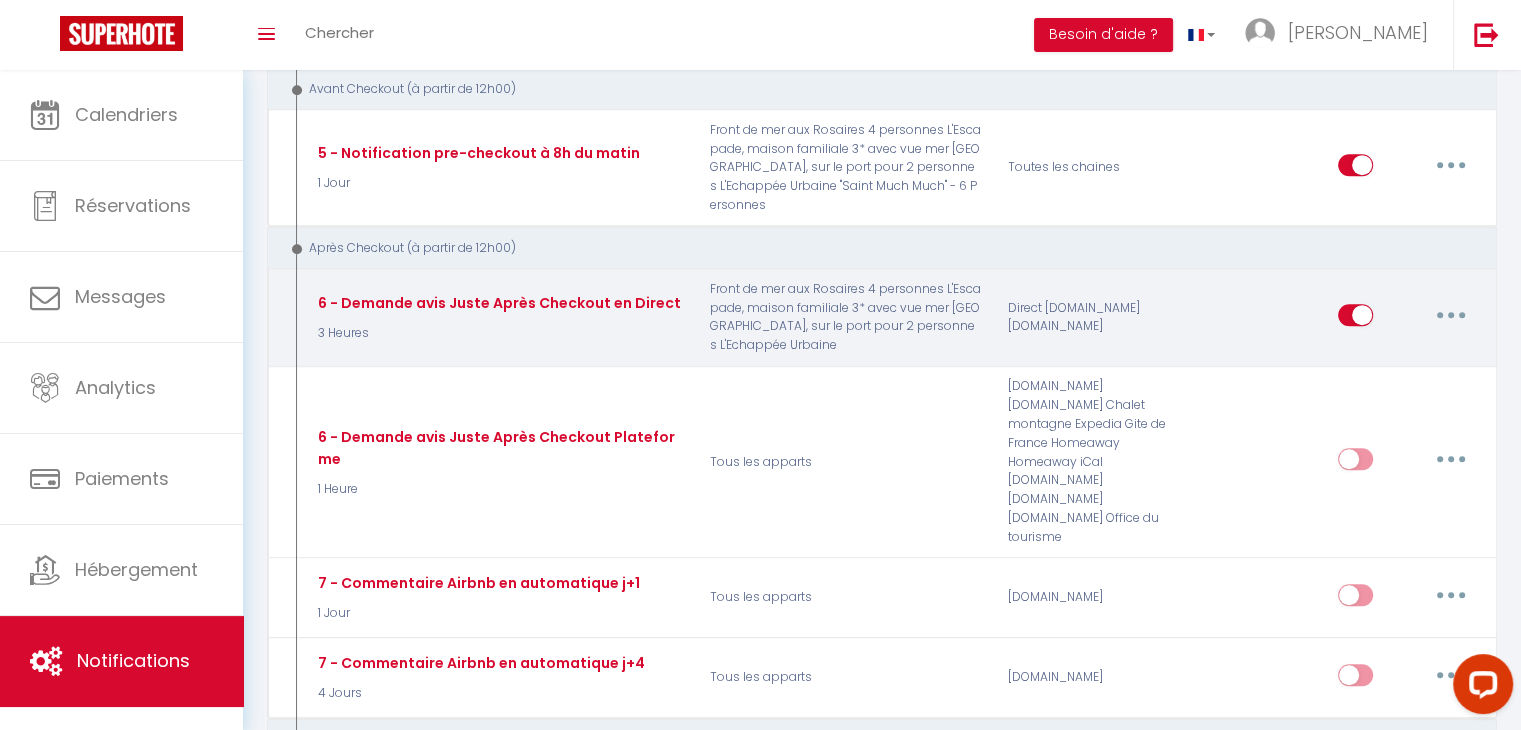 click at bounding box center (1451, 315) 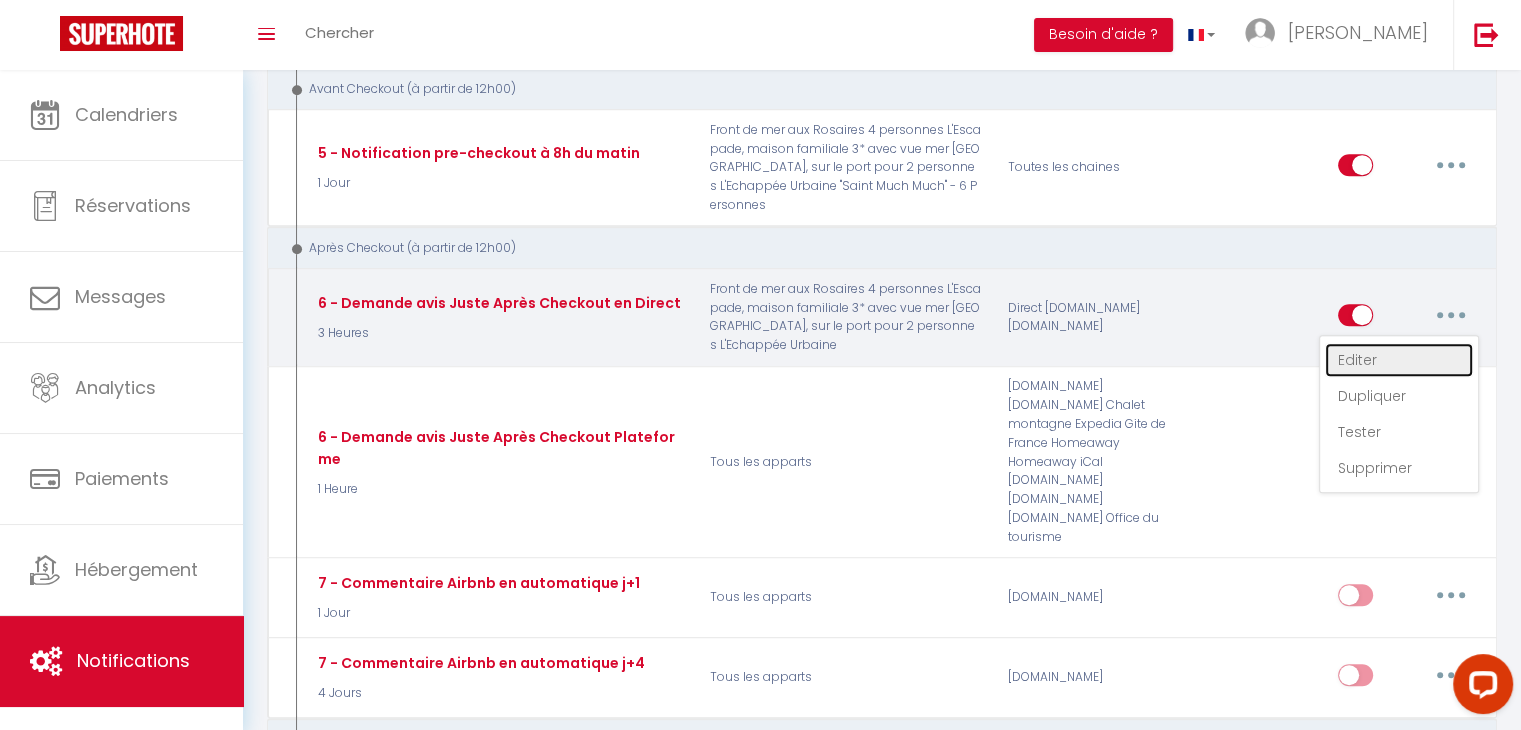 click on "Editer" at bounding box center [1399, 360] 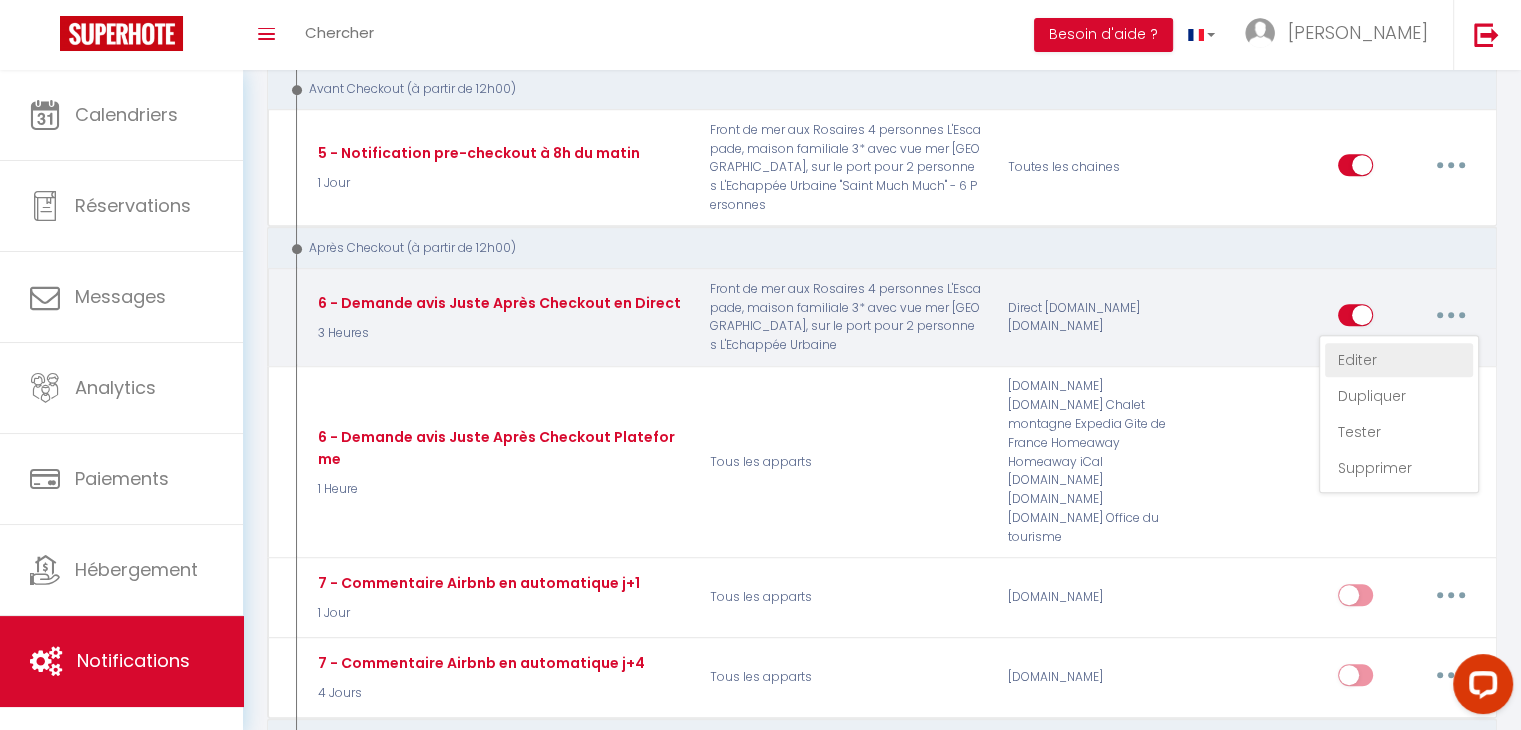 type on "6 - Demande avis Juste Après Checkout en Direct" 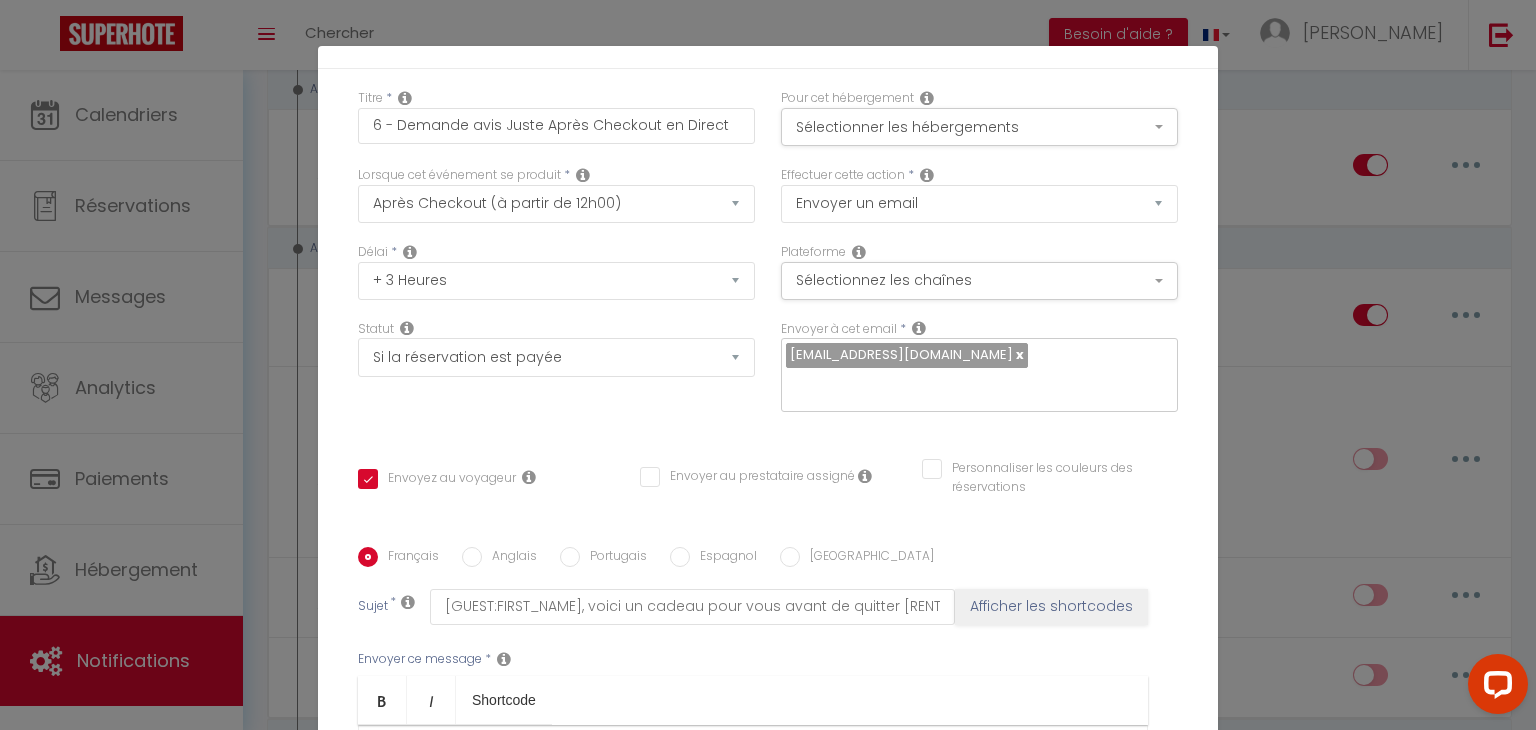 scroll, scrollTop: 200, scrollLeft: 0, axis: vertical 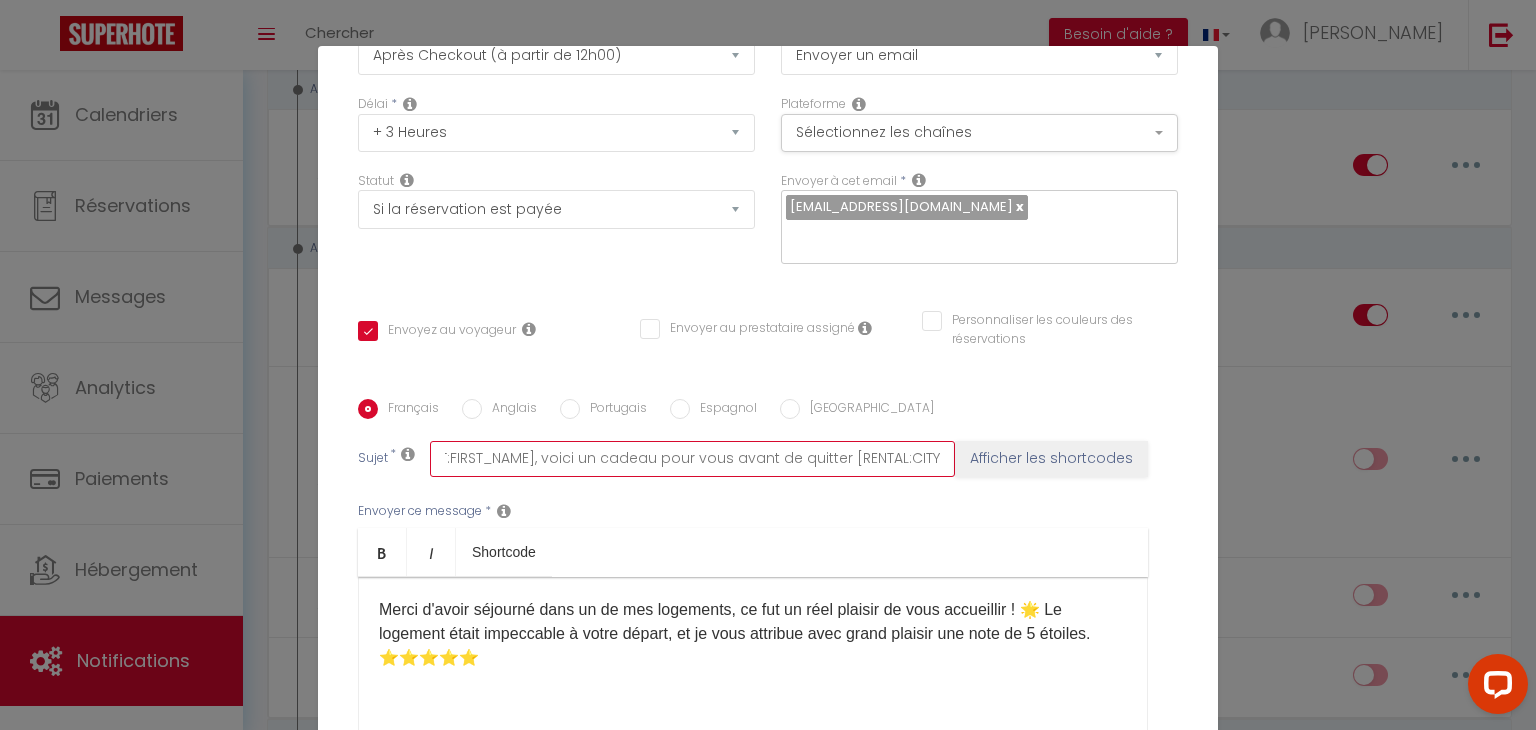 drag, startPoint x: 435, startPoint y: 459, endPoint x: 991, endPoint y: 487, distance: 556.7046 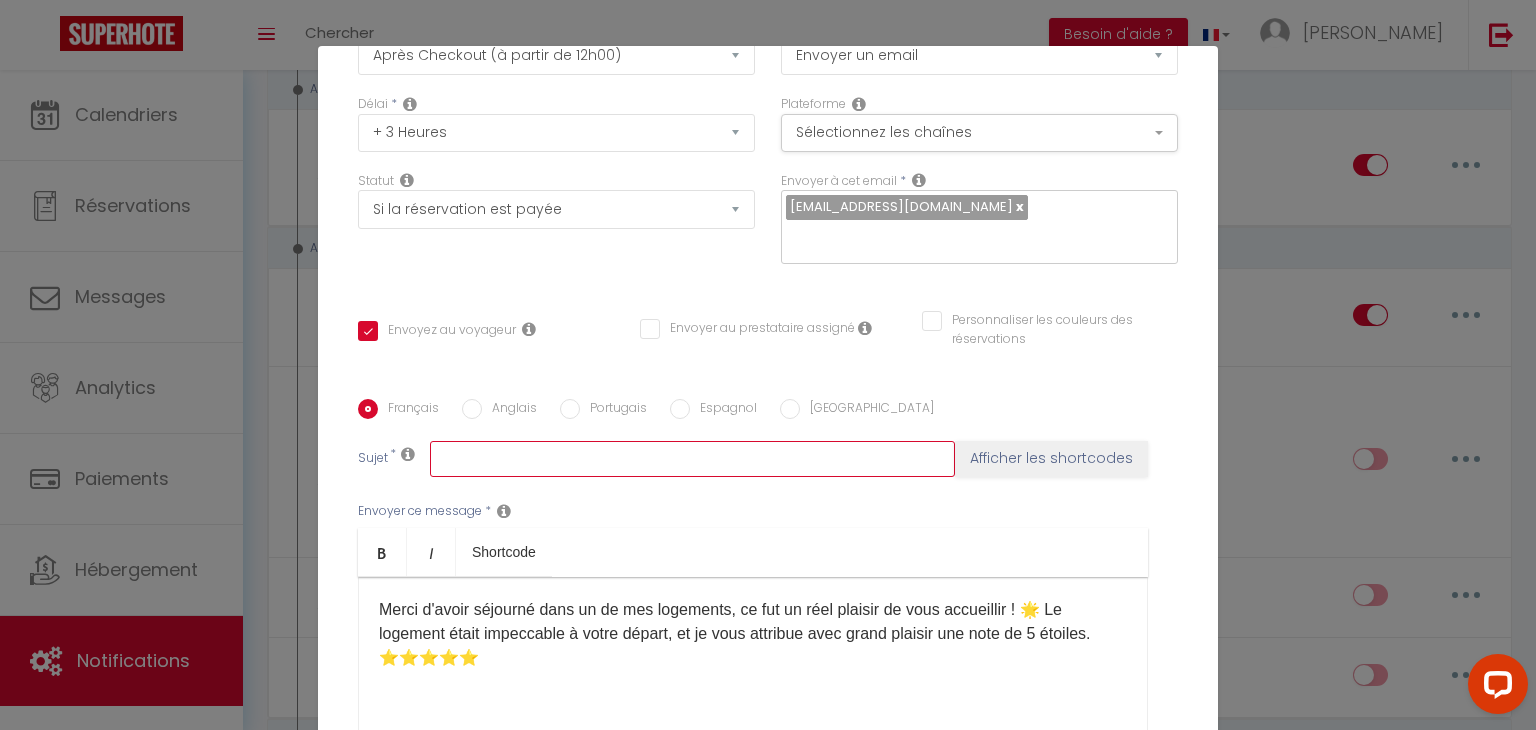 checkbox on "true" 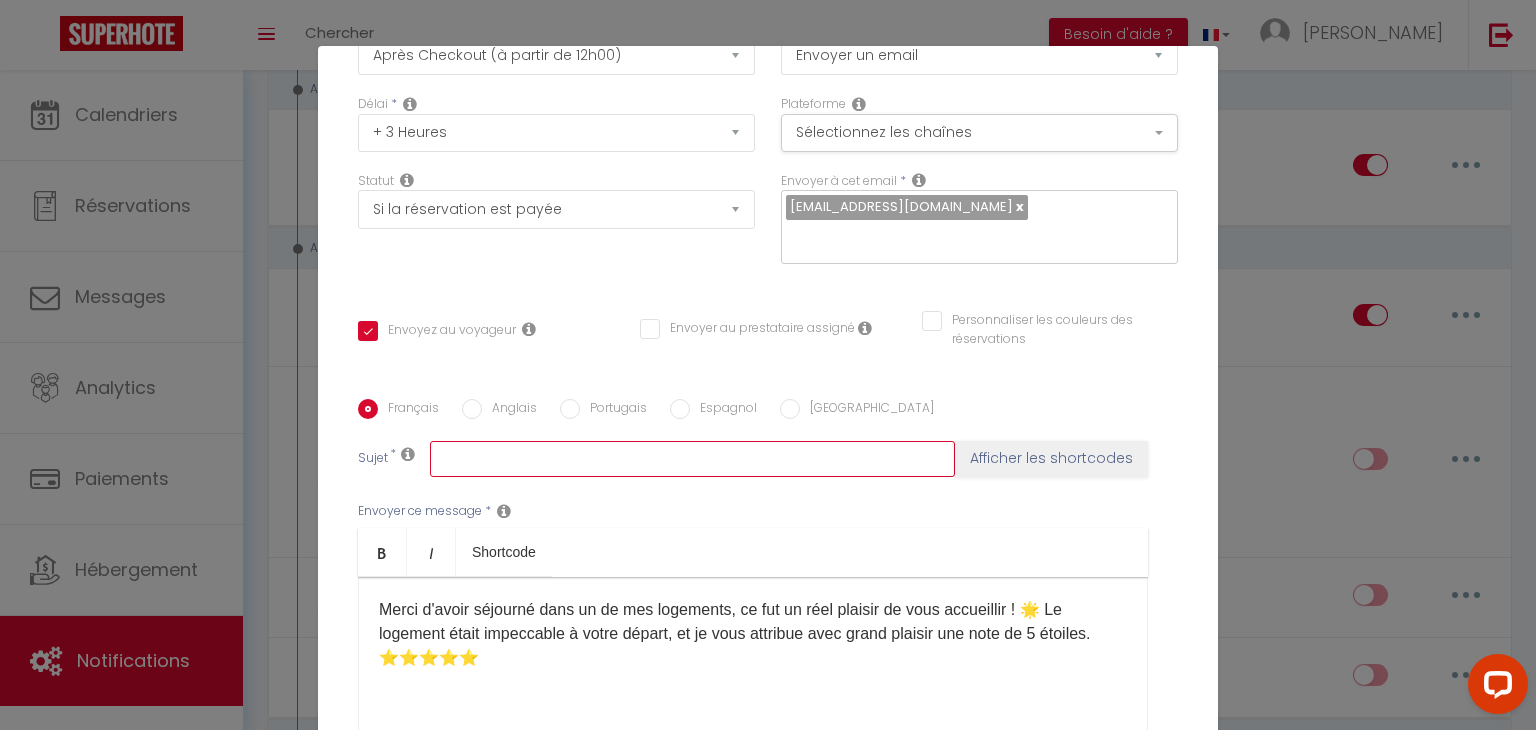 type on "M" 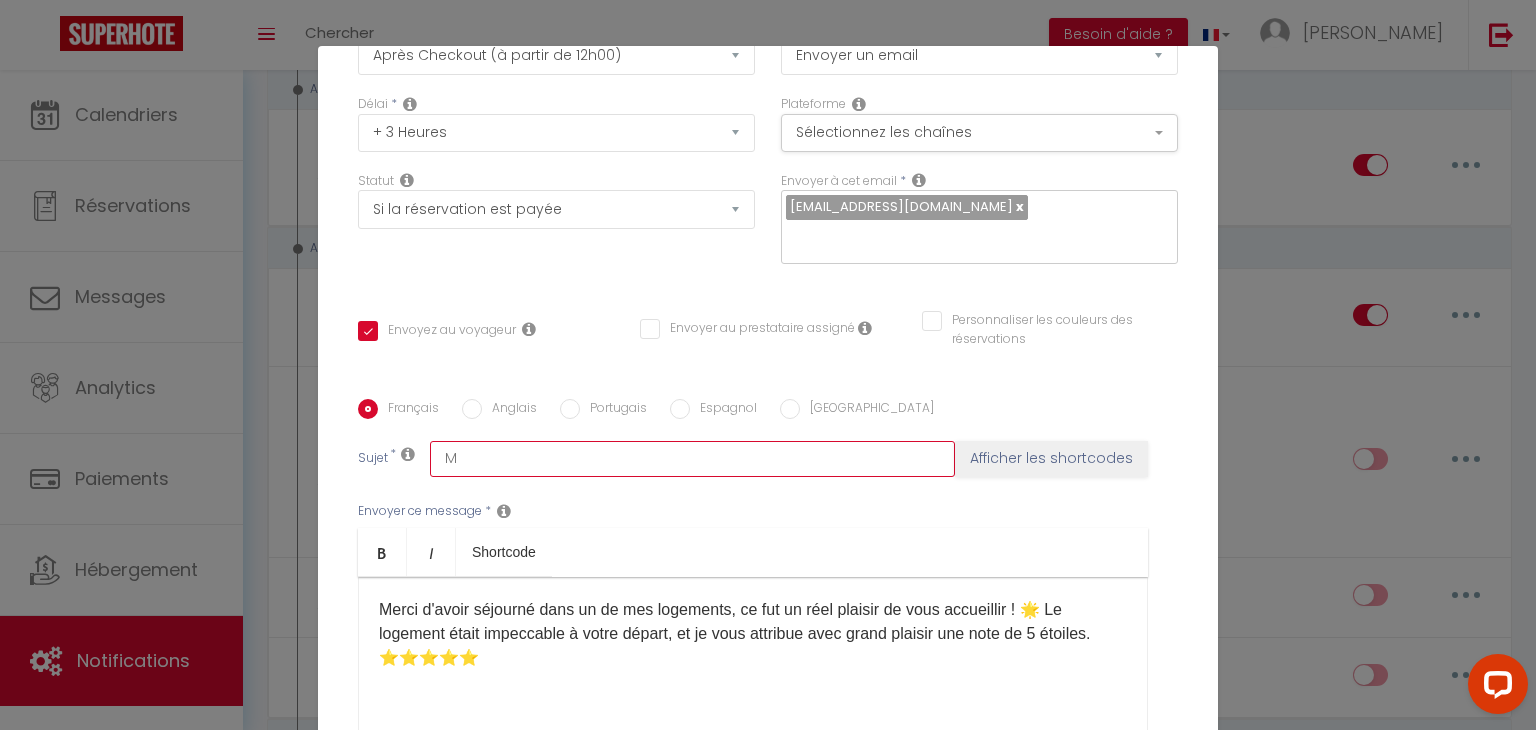 checkbox on "true" 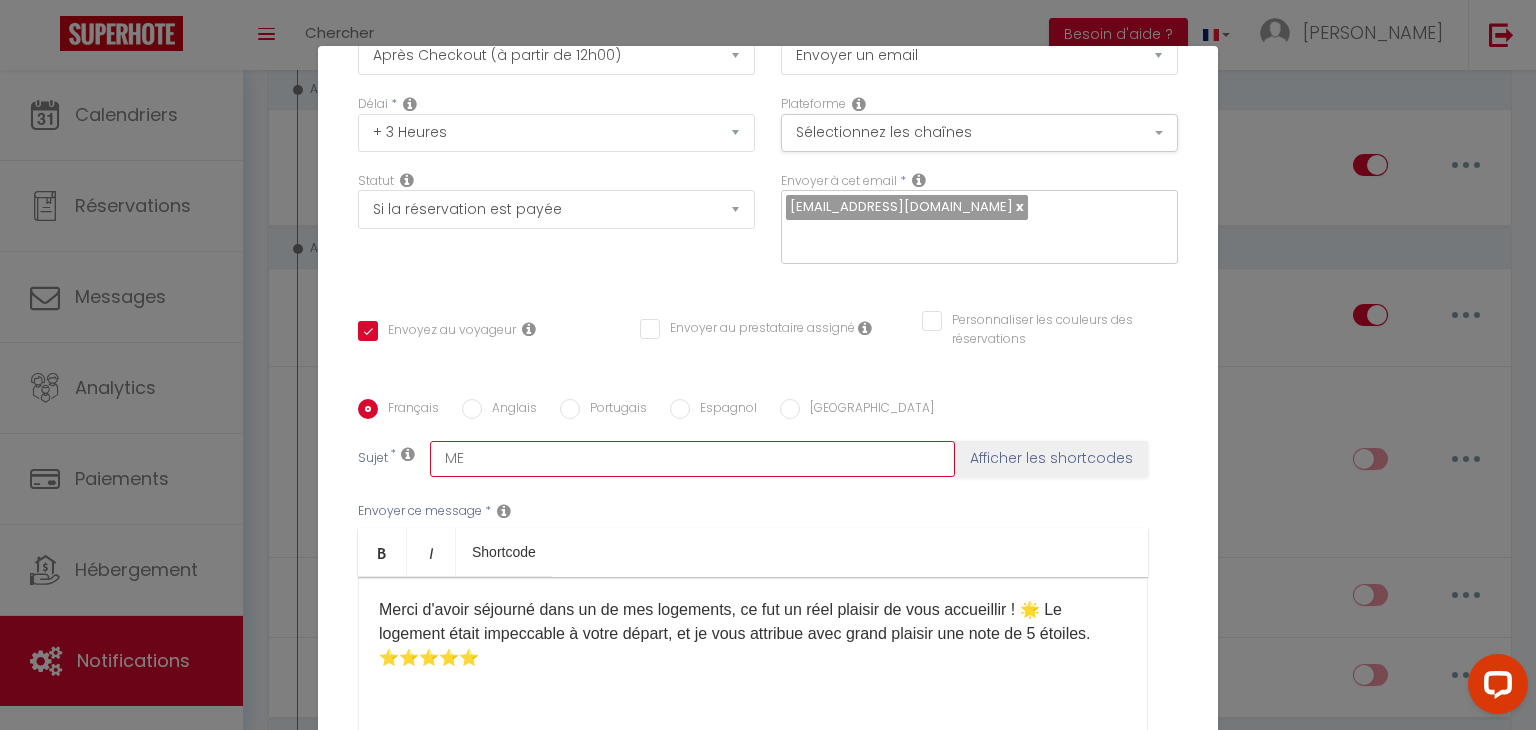 checkbox on "true" 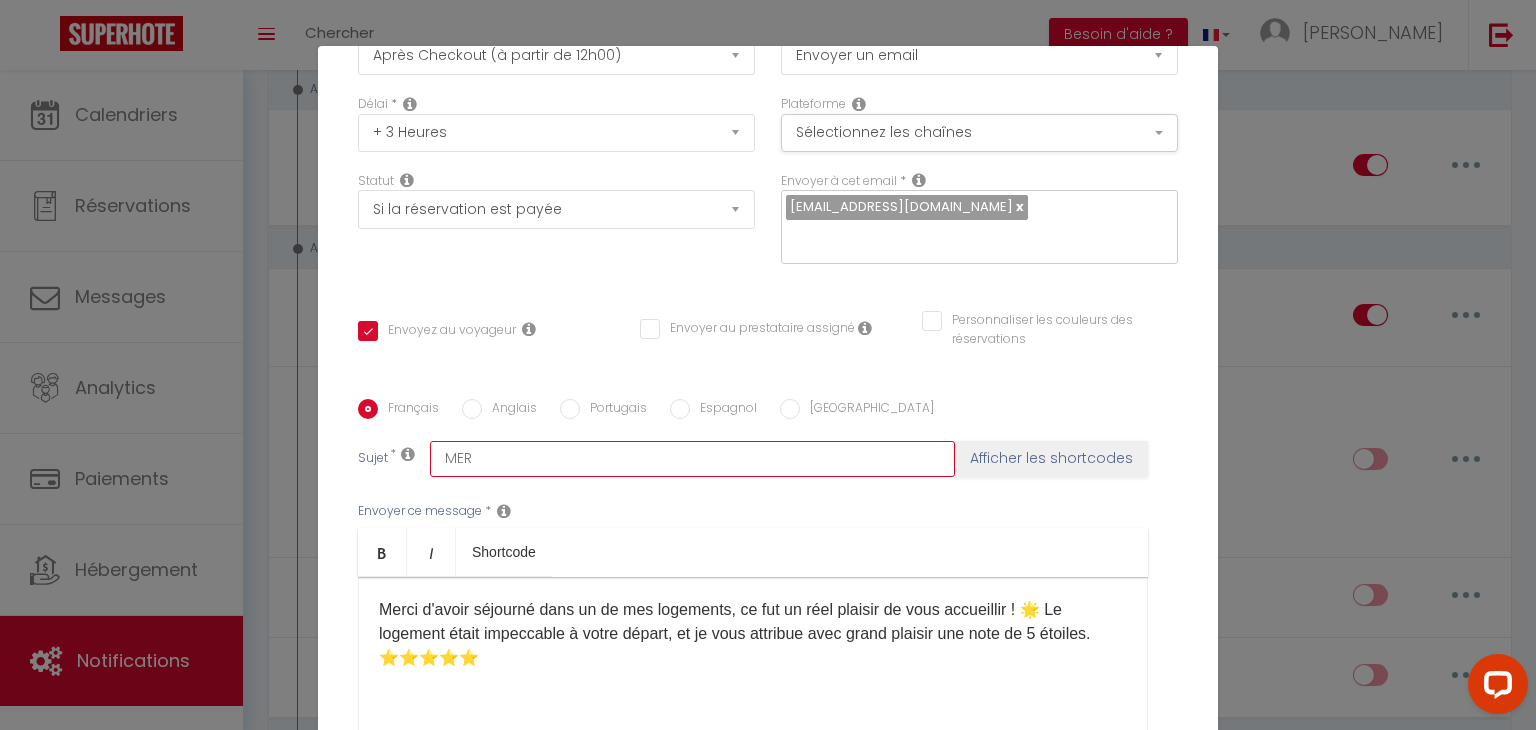 checkbox on "true" 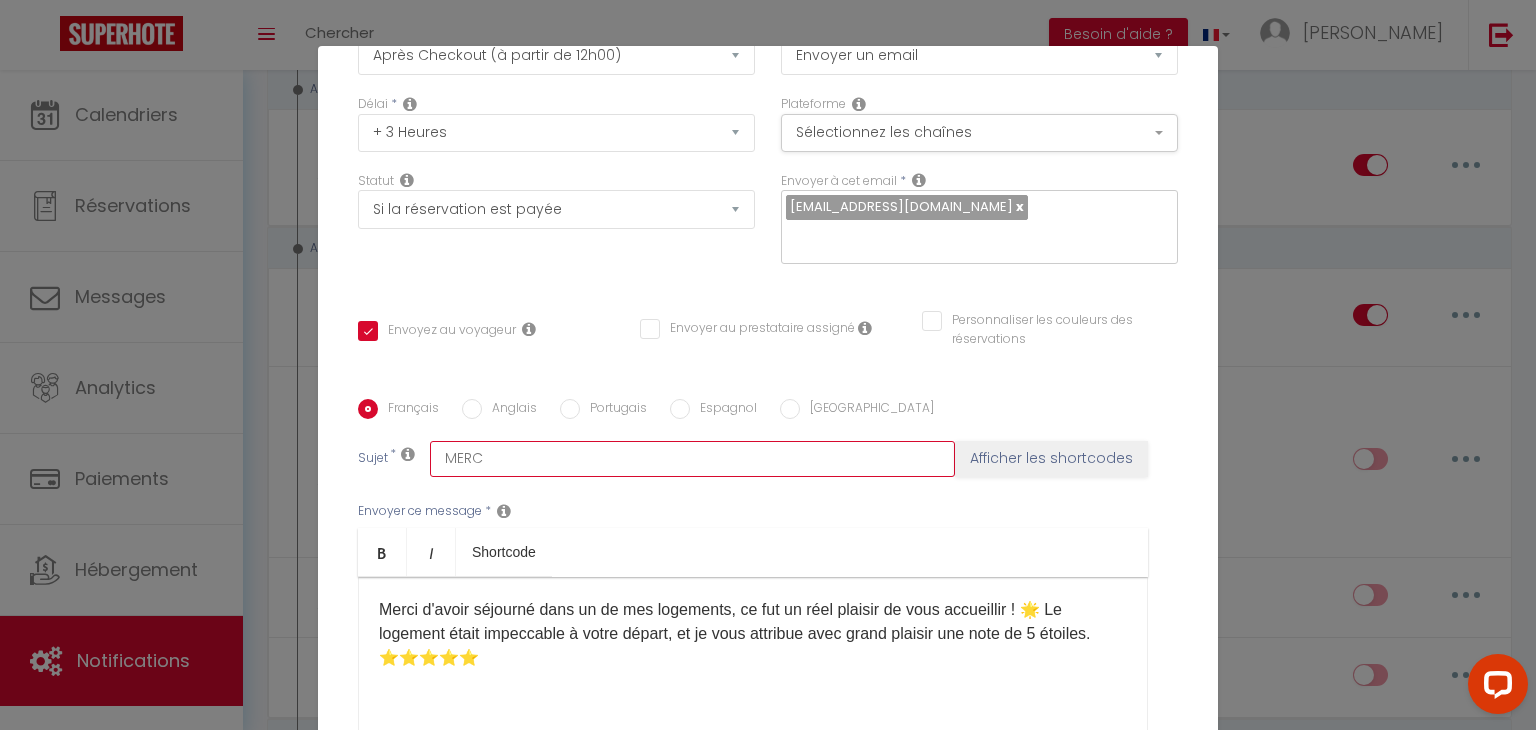 checkbox on "true" 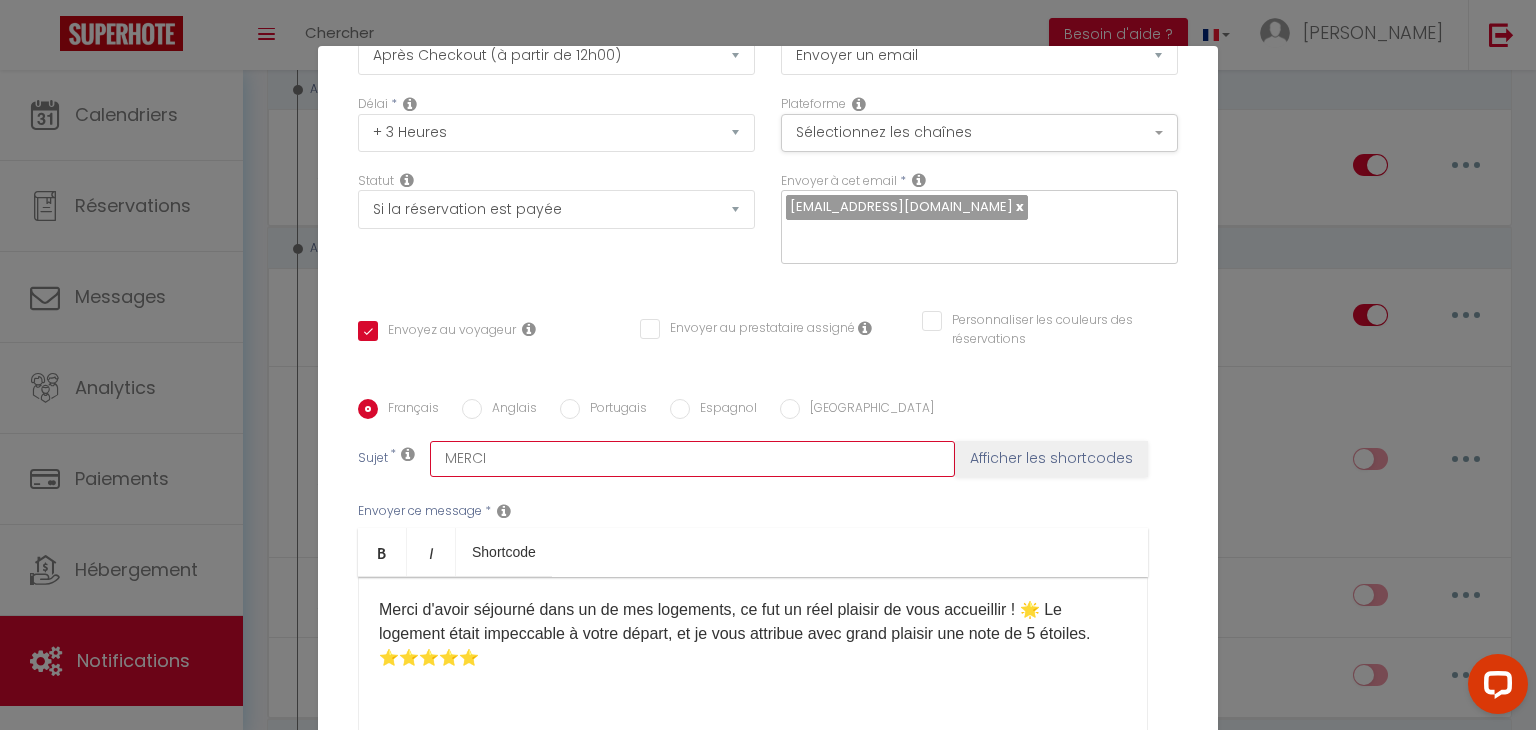 checkbox on "true" 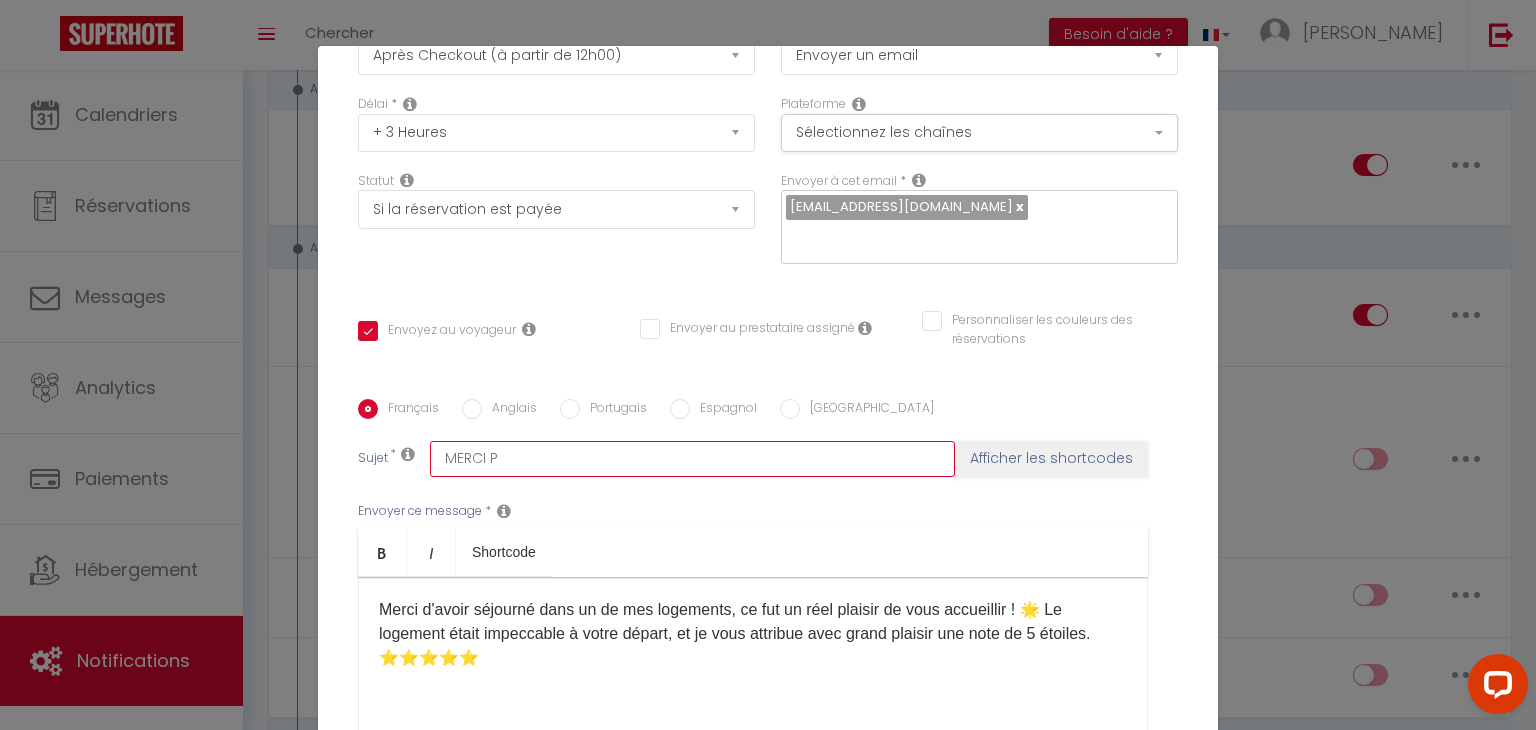 checkbox on "true" 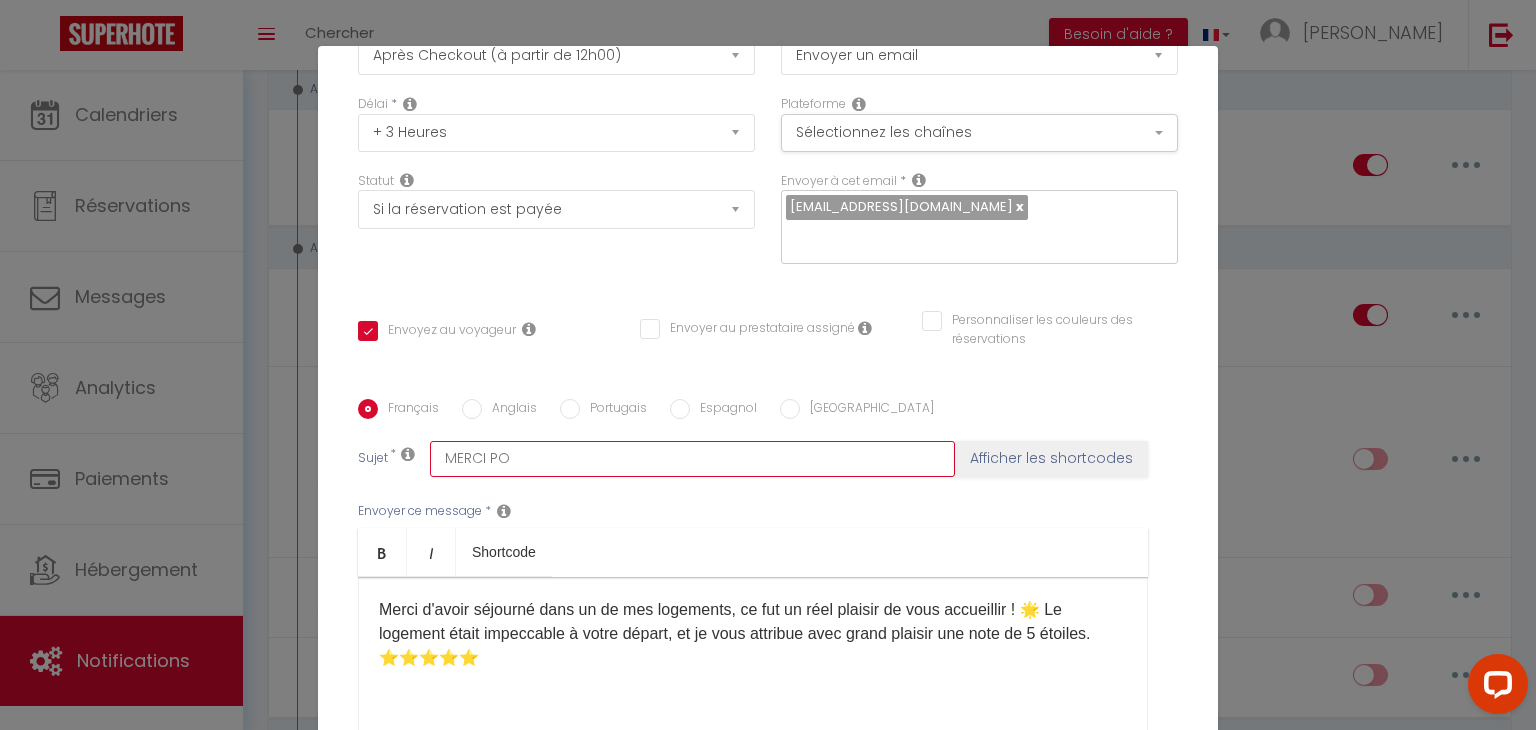 checkbox on "true" 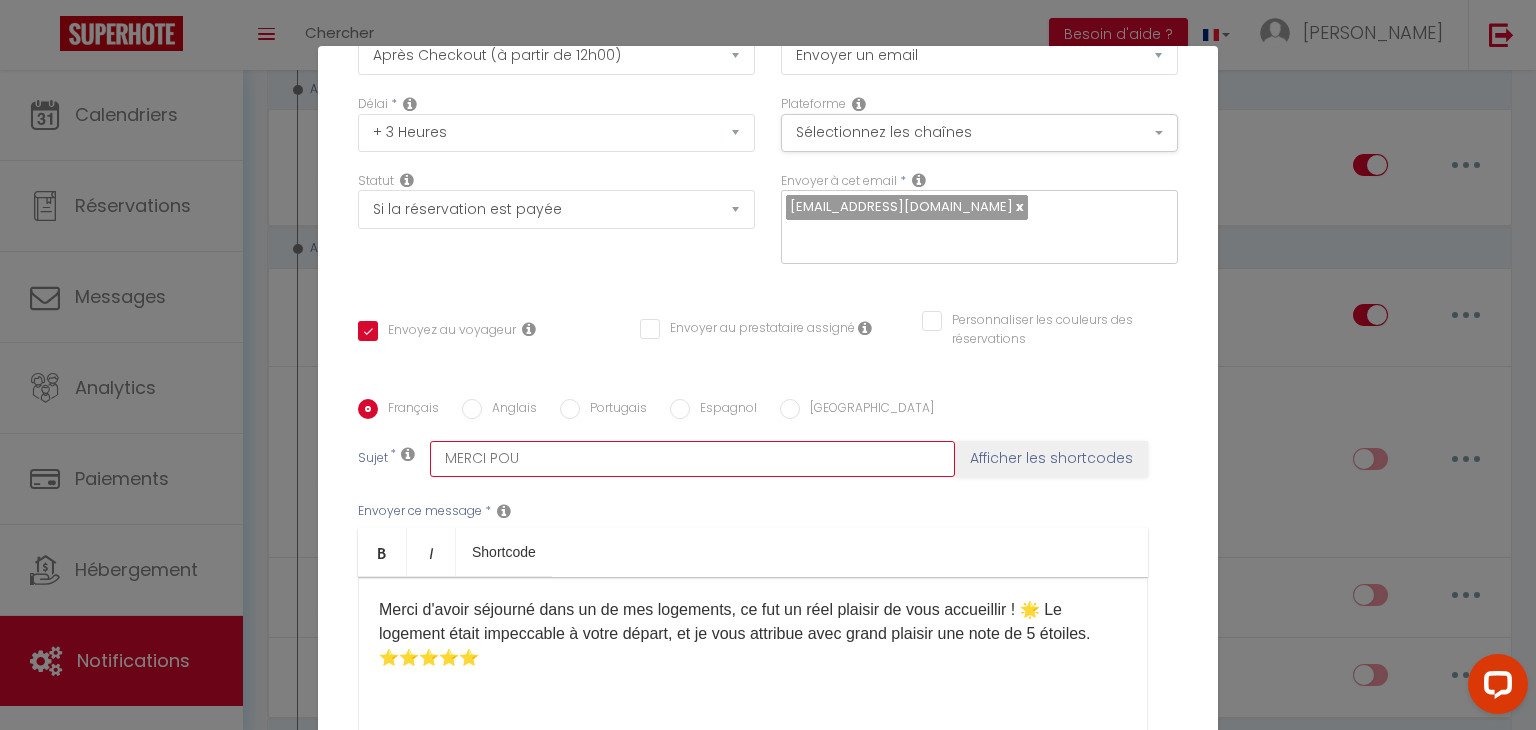 checkbox on "true" 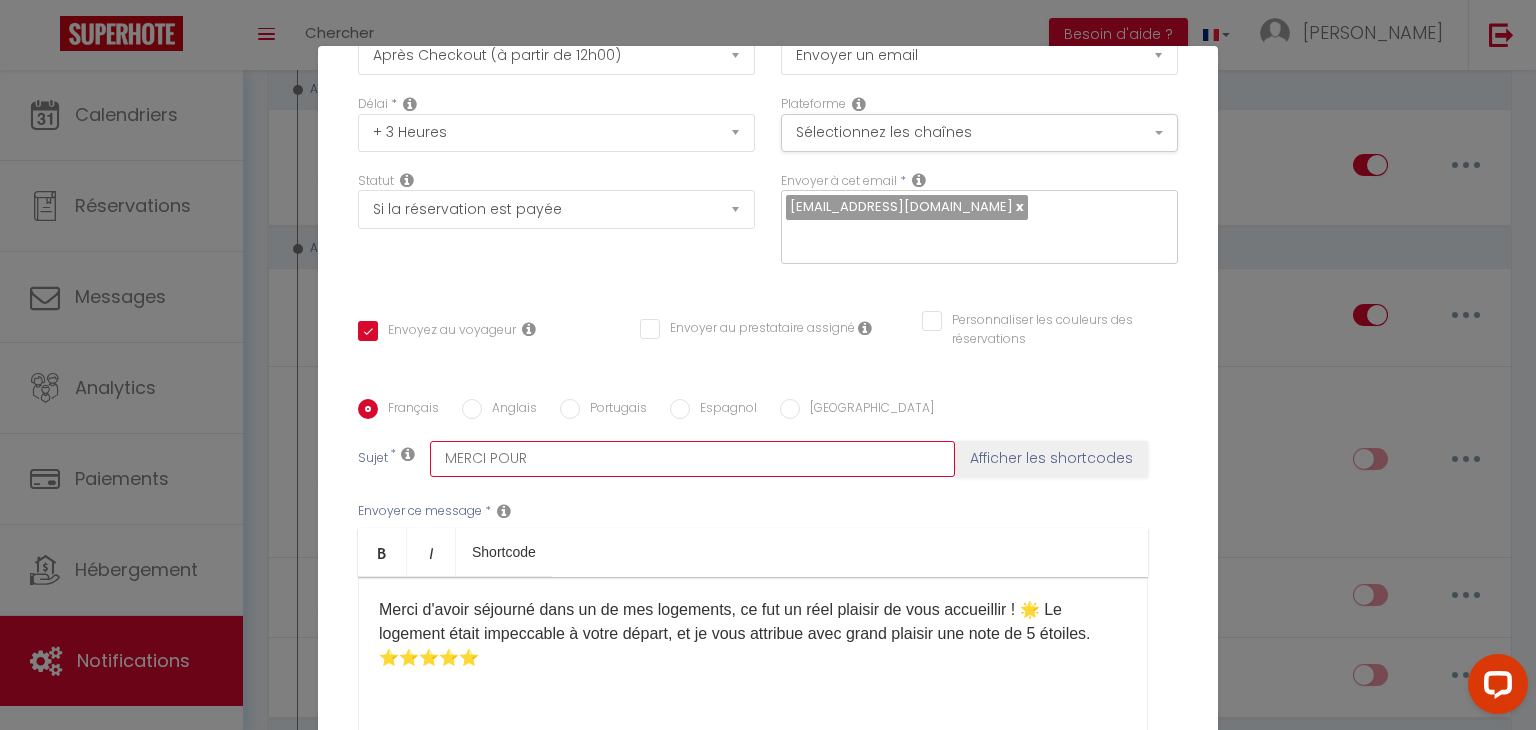 checkbox on "true" 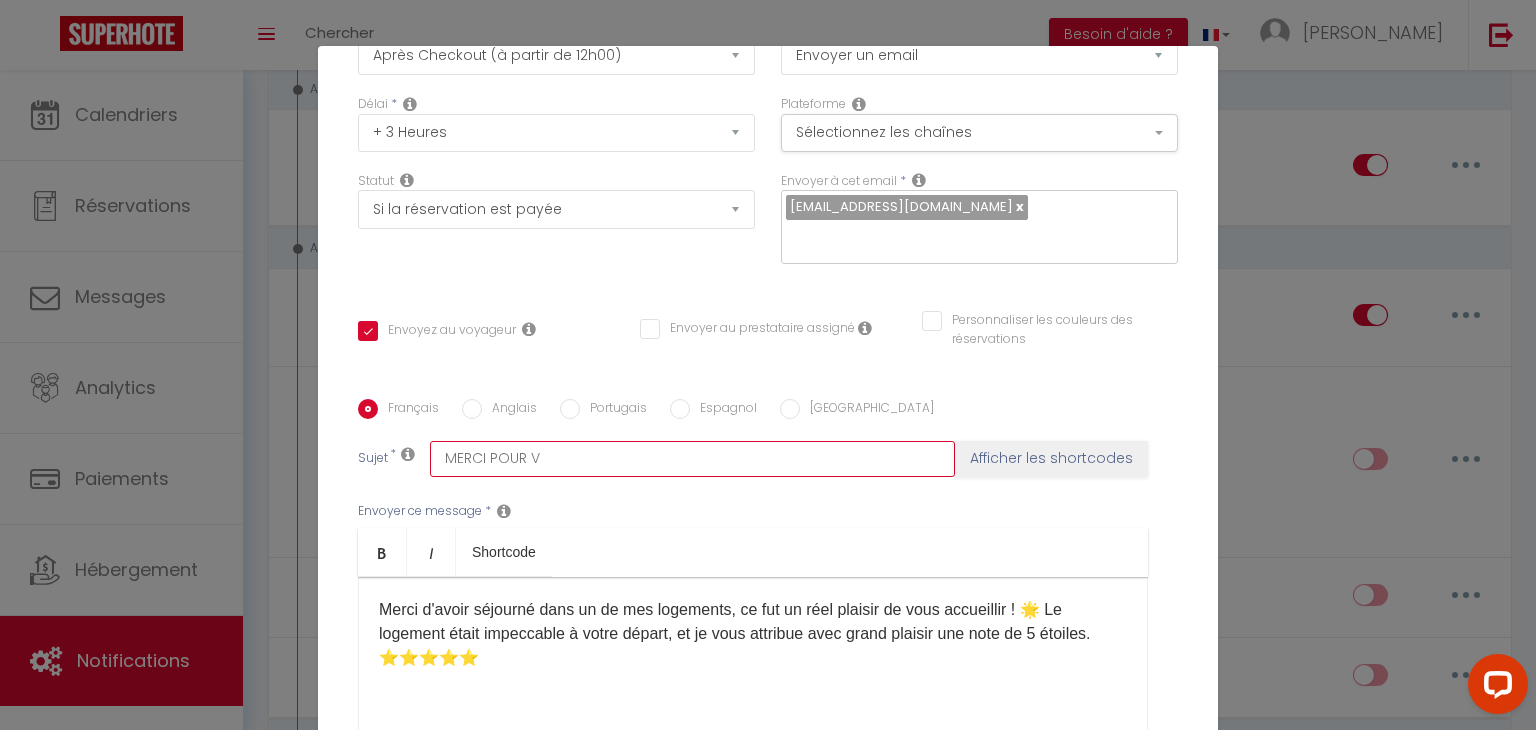 checkbox on "true" 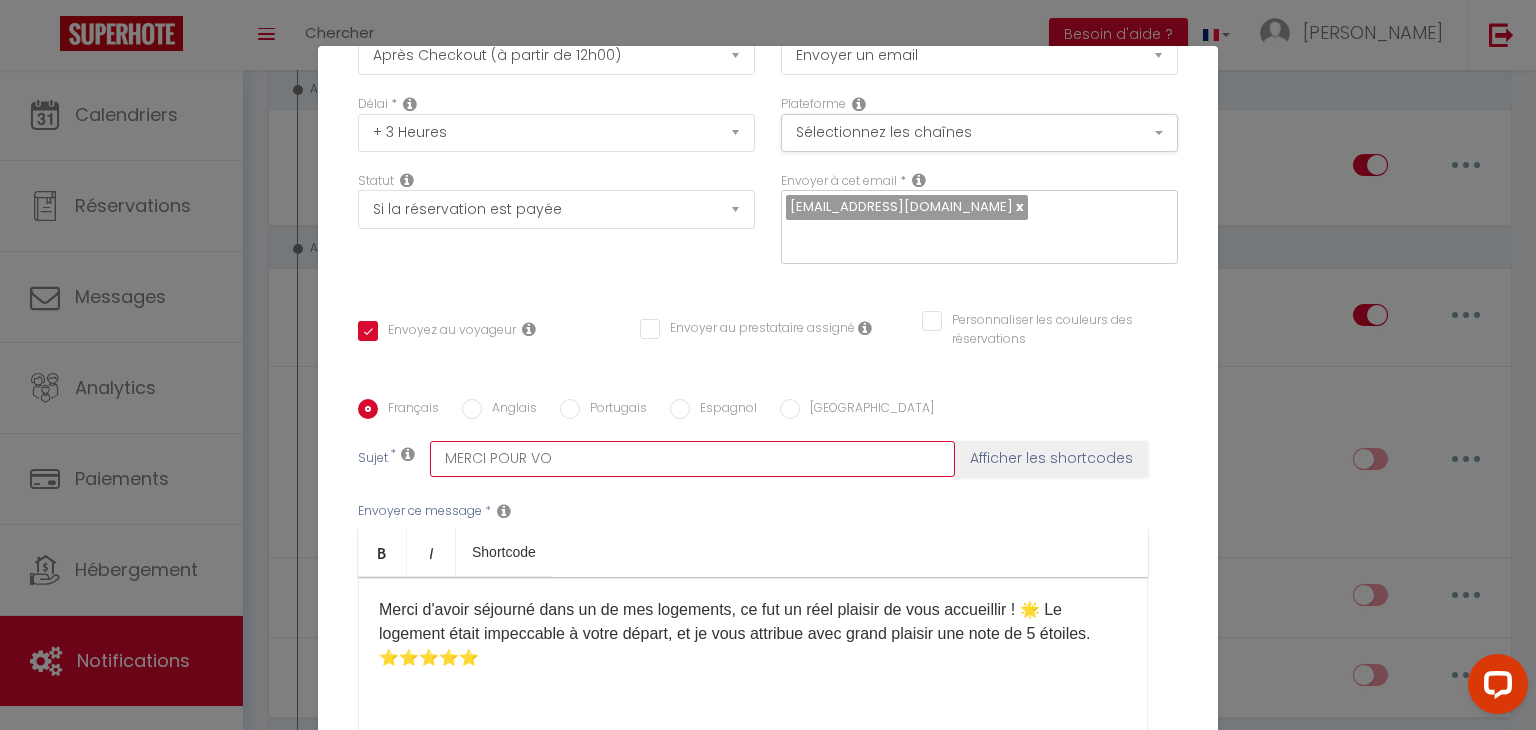 checkbox on "true" 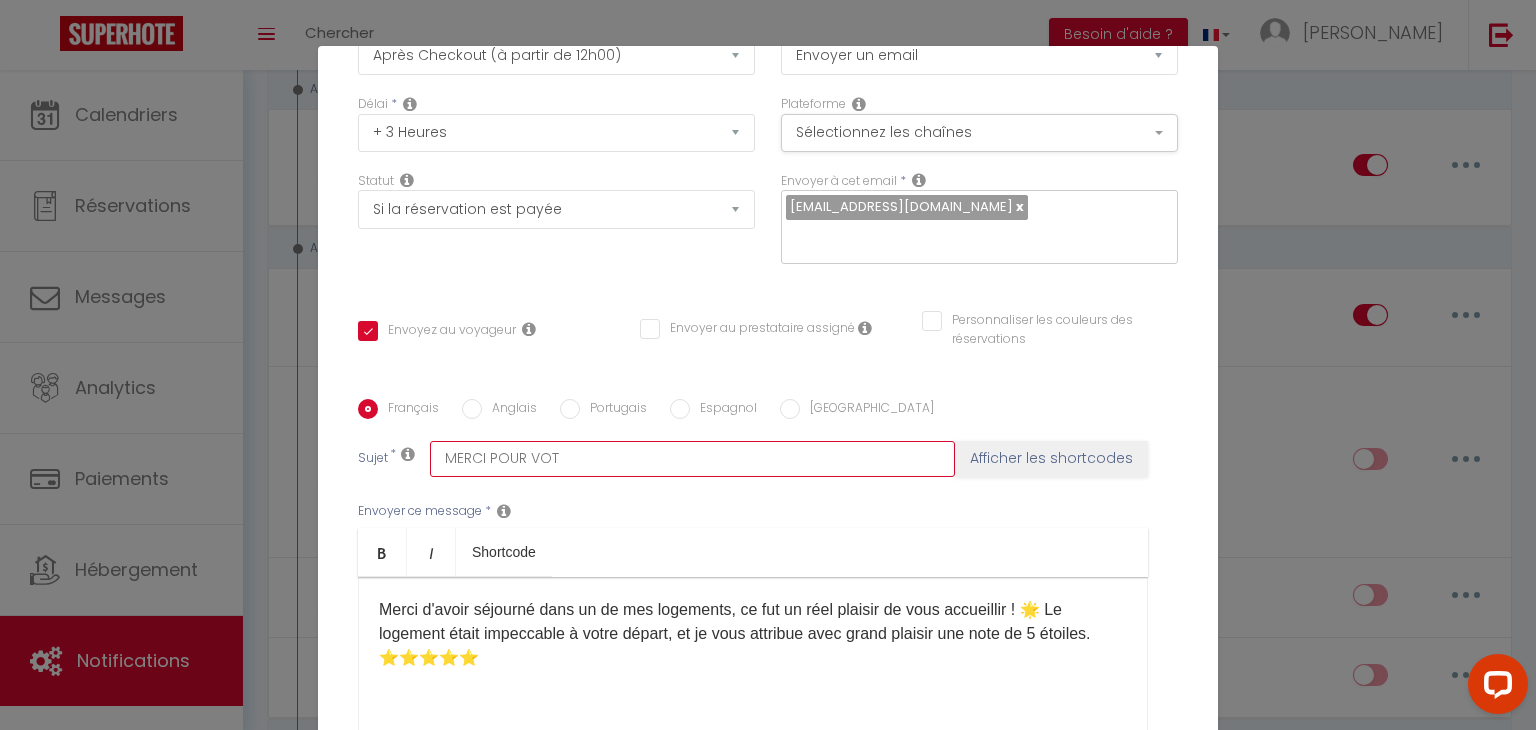 checkbox on "true" 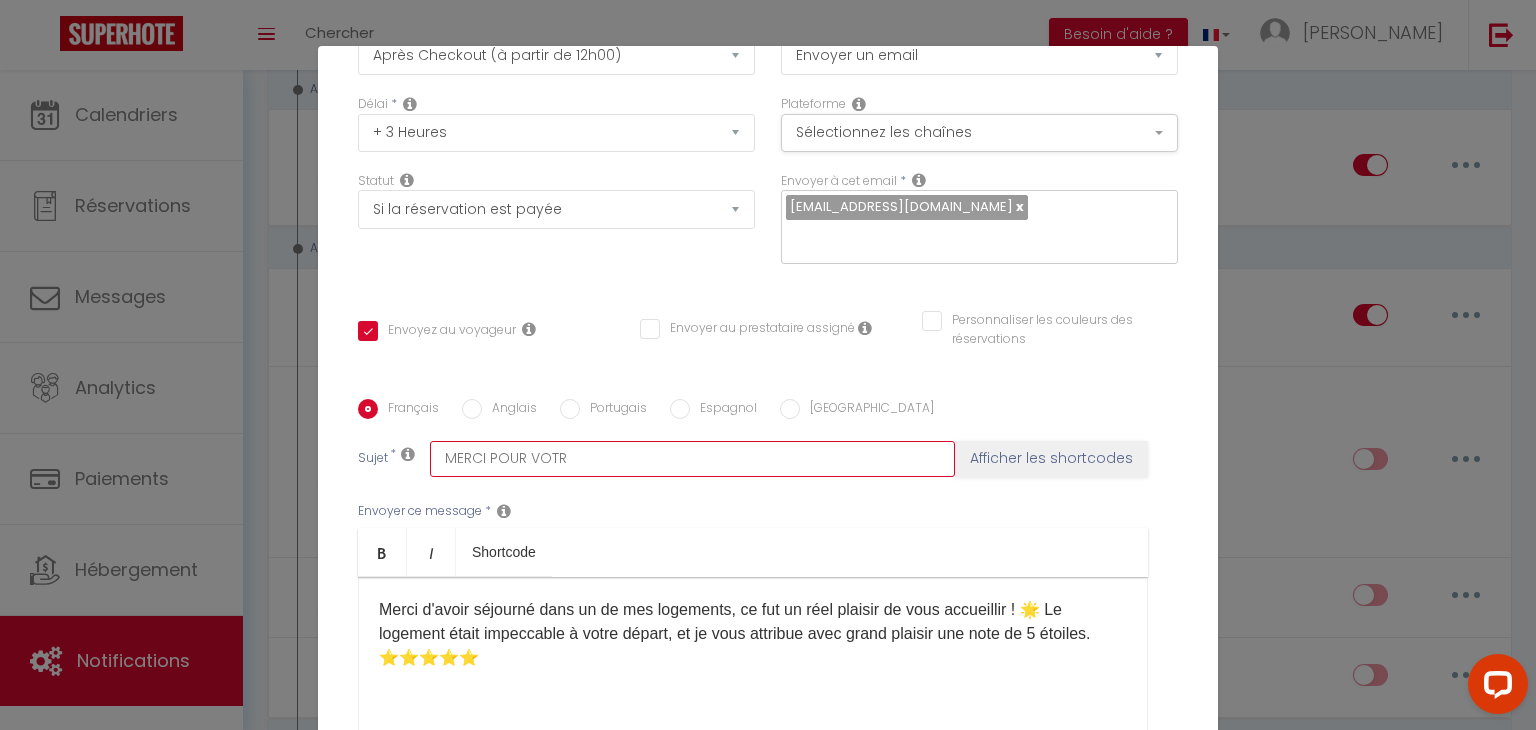 checkbox on "true" 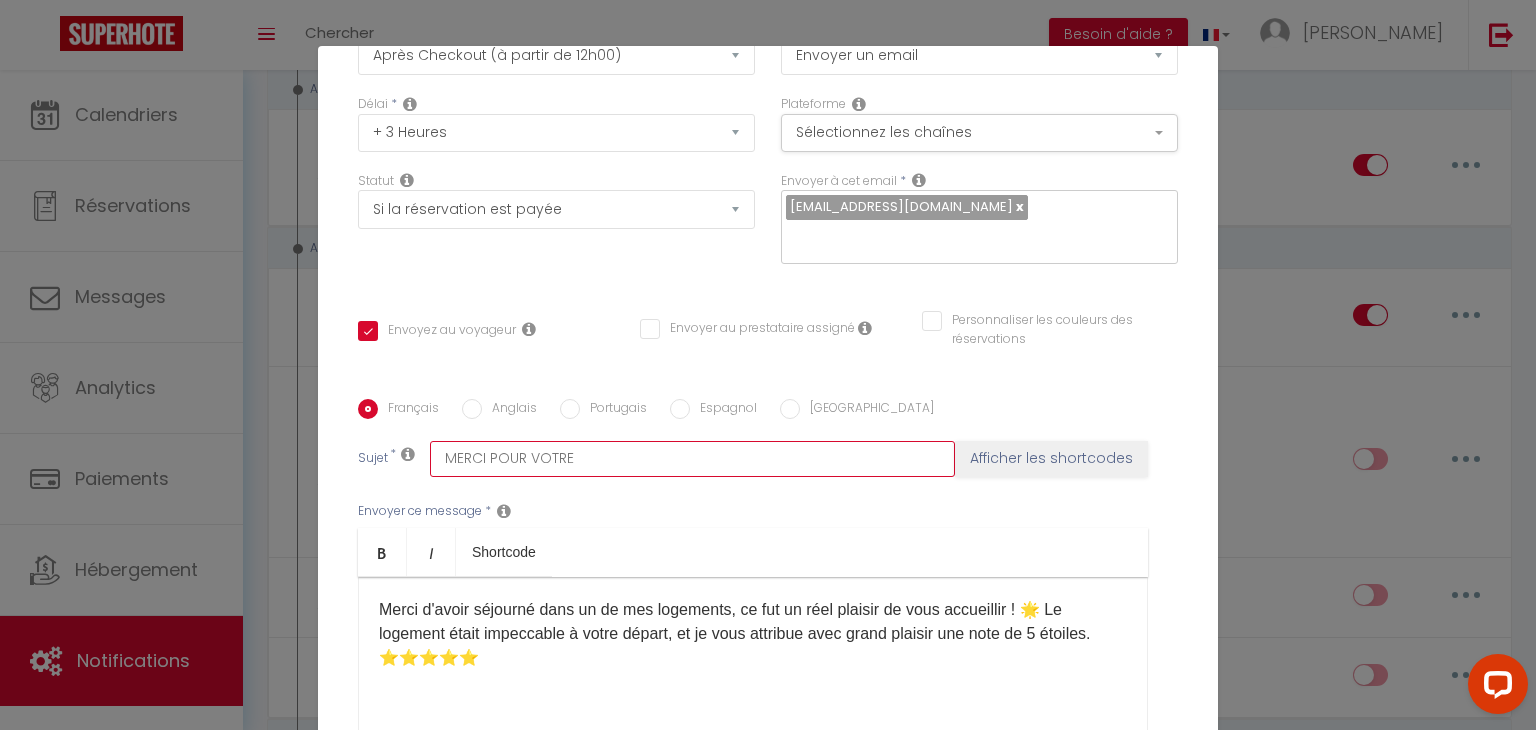 checkbox on "true" 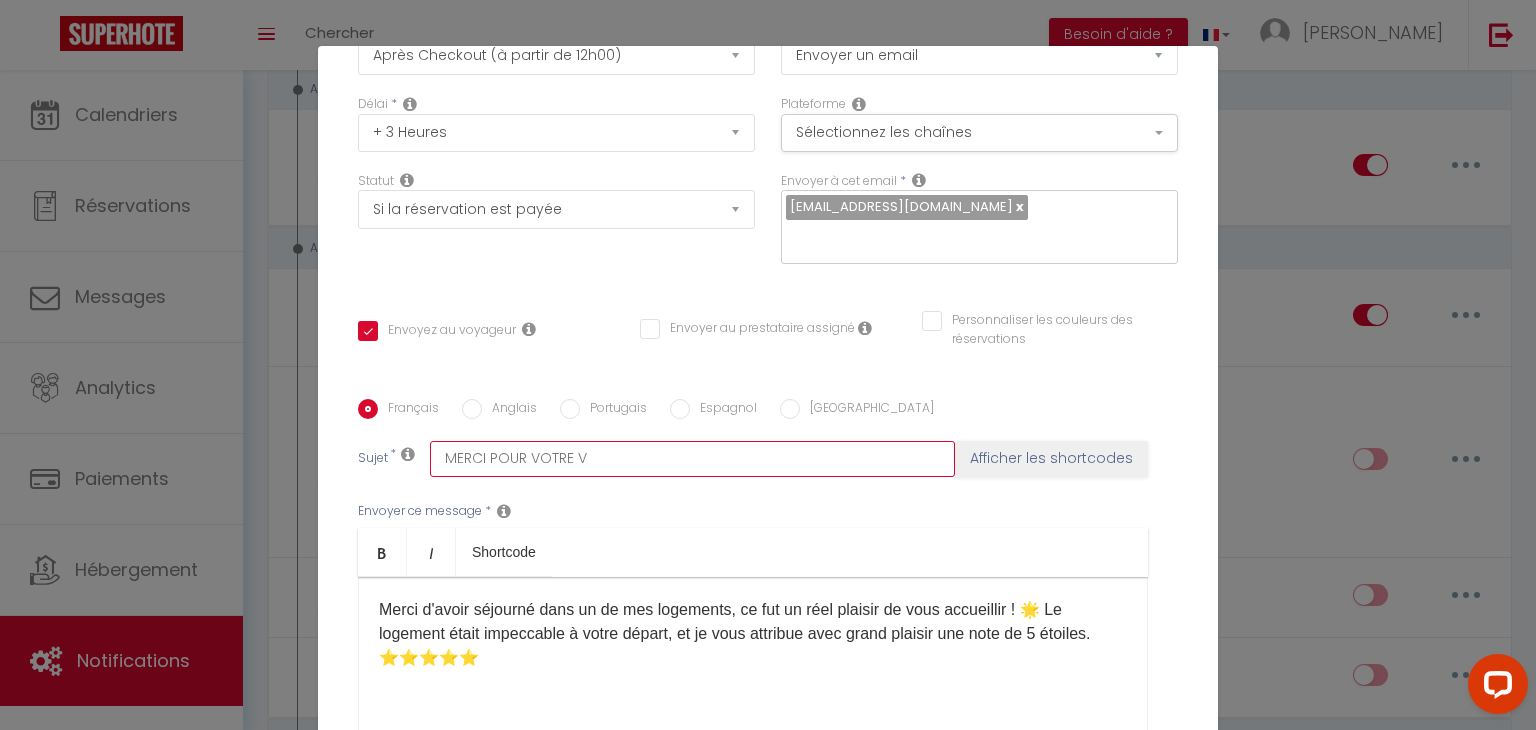 checkbox on "true" 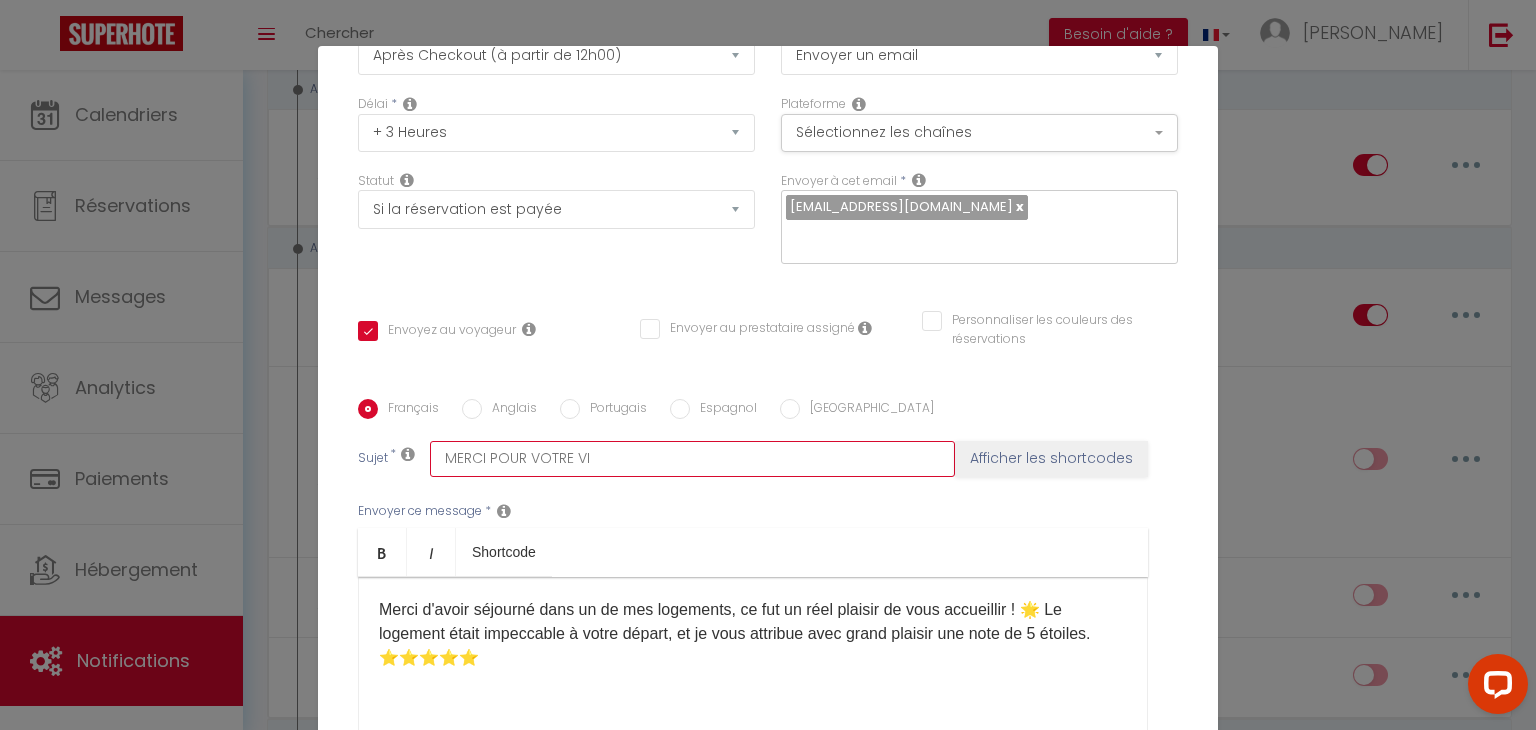 checkbox on "true" 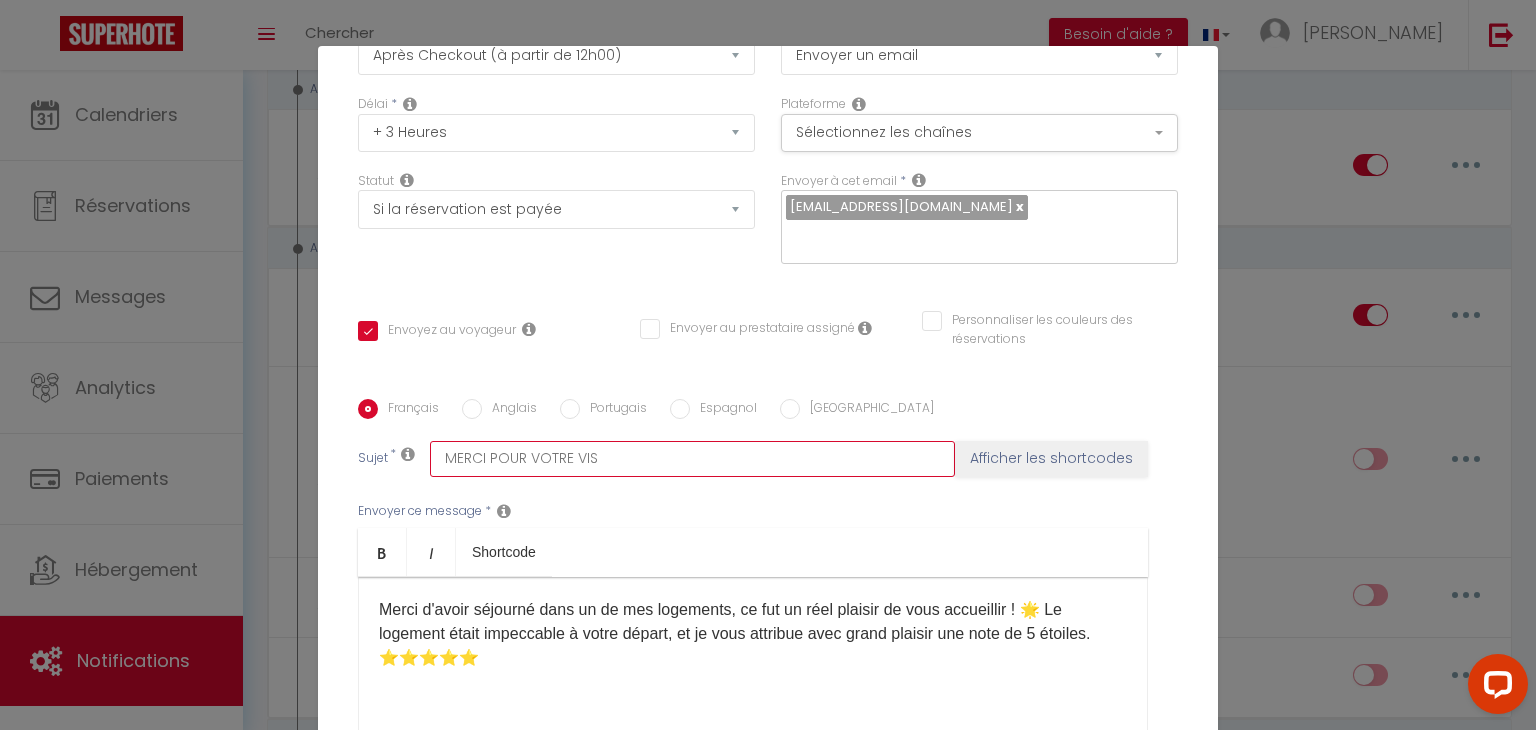 checkbox on "true" 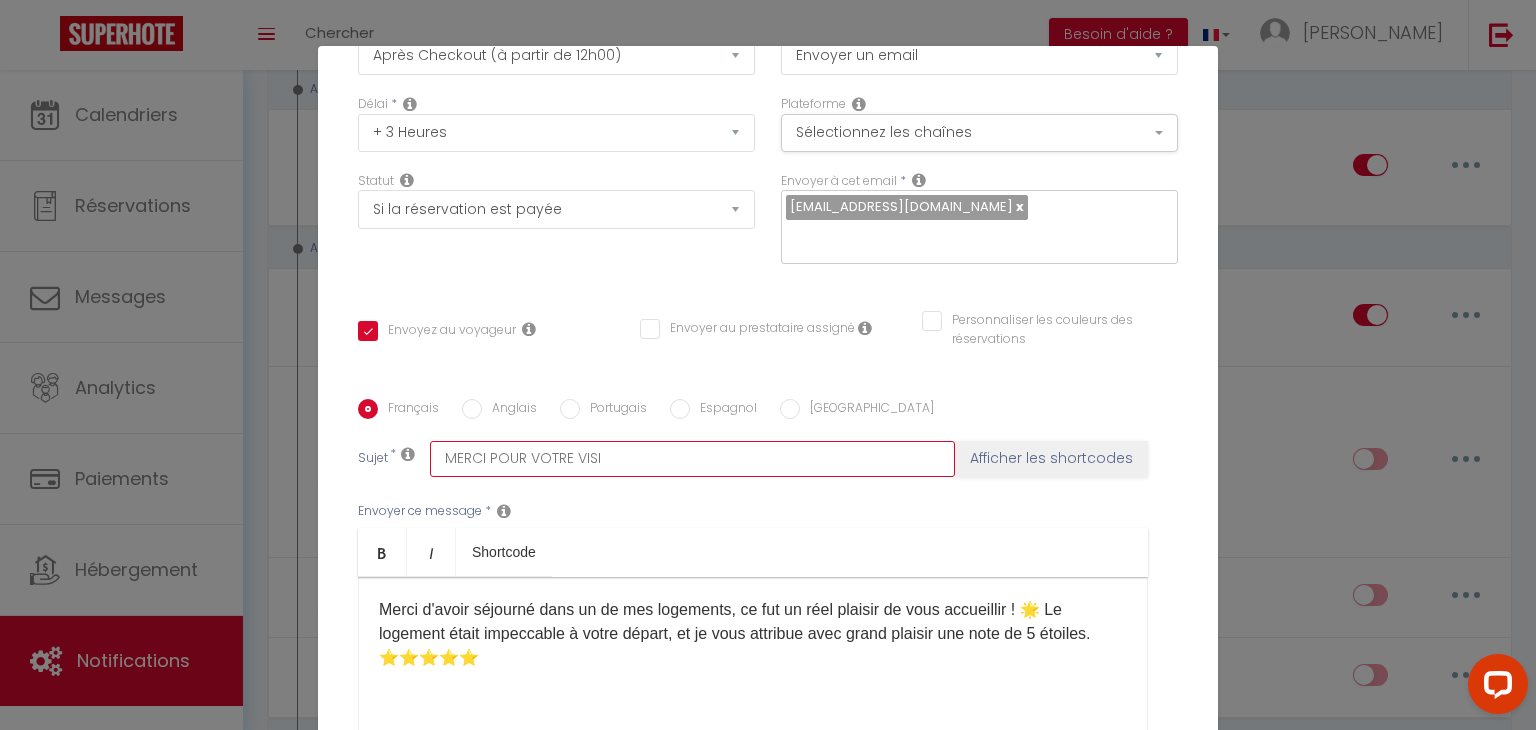checkbox on "true" 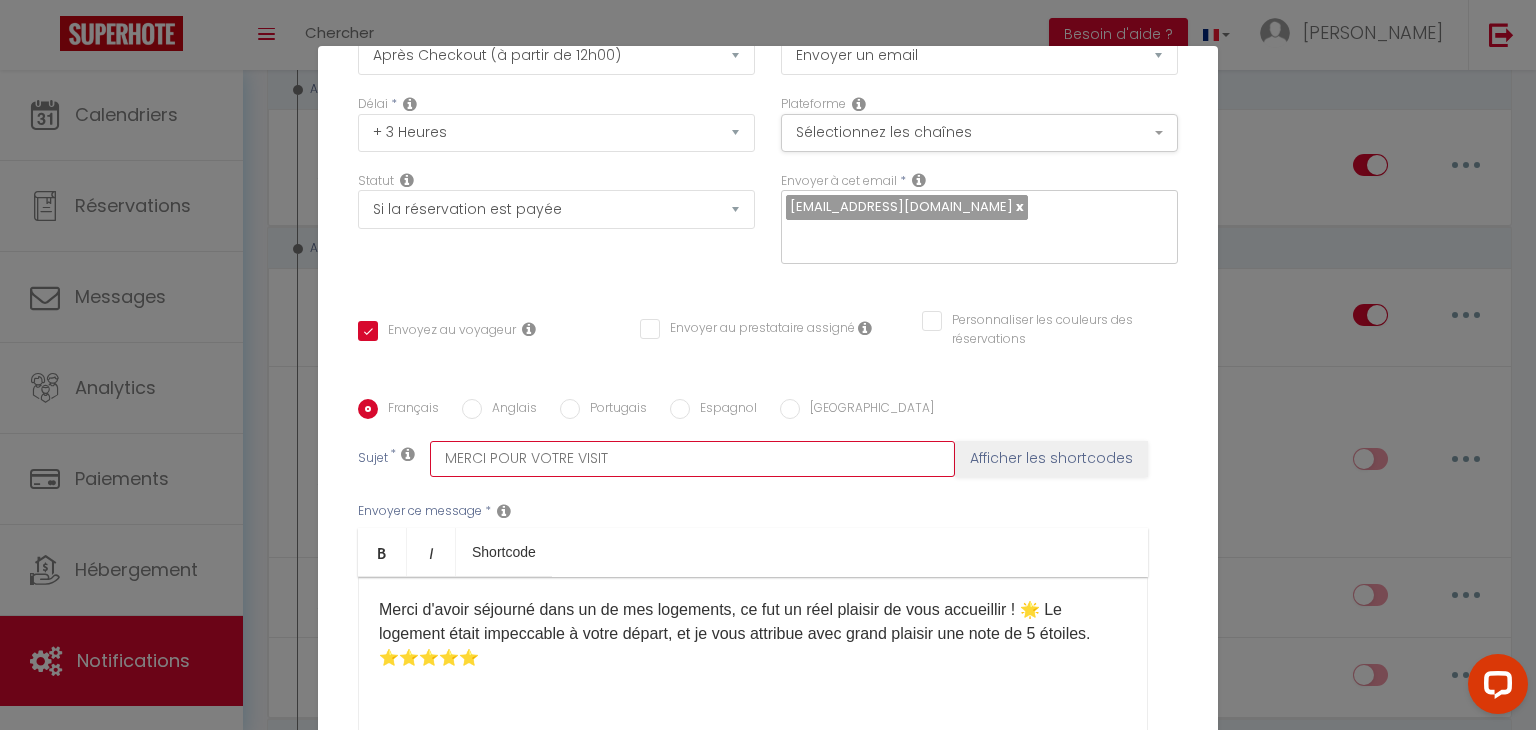 checkbox on "true" 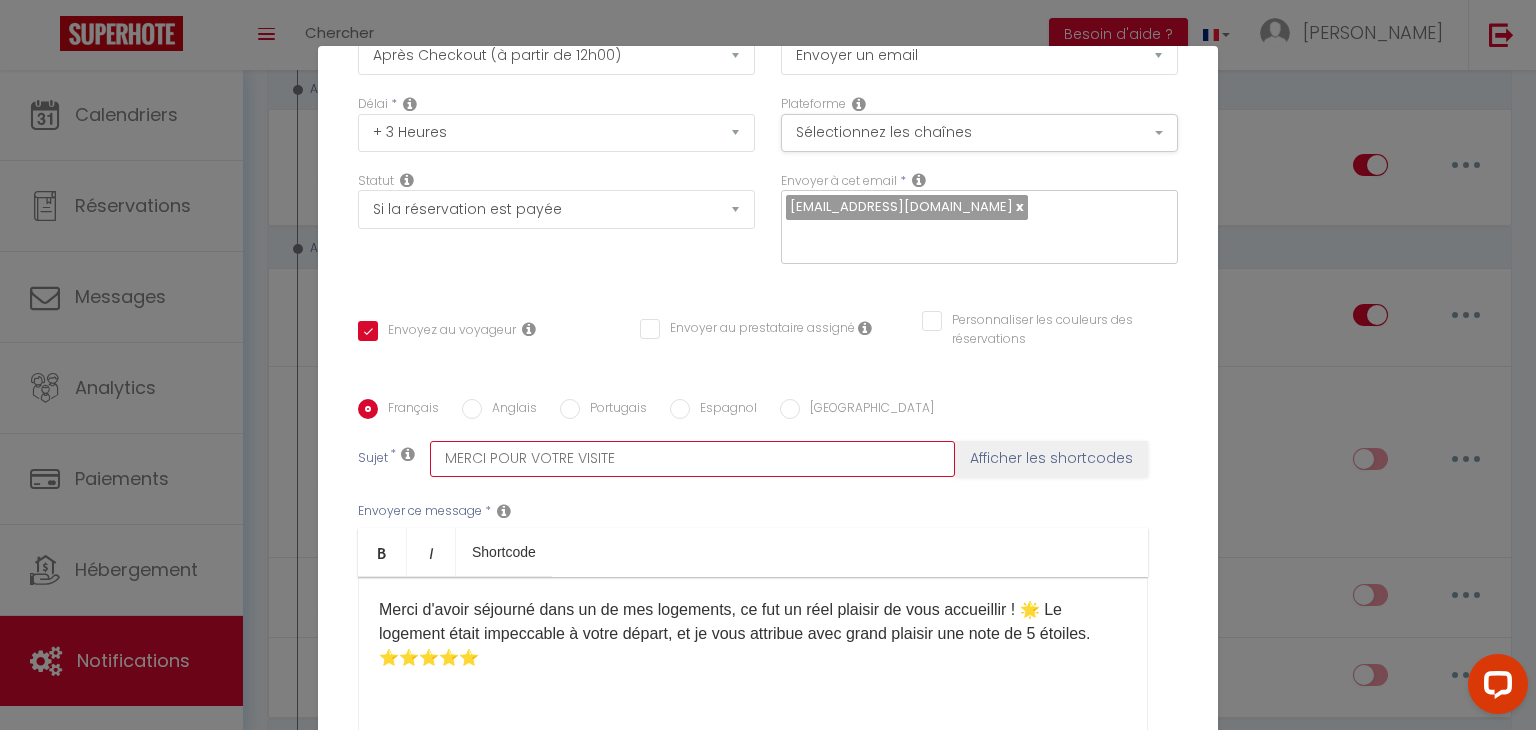 checkbox on "true" 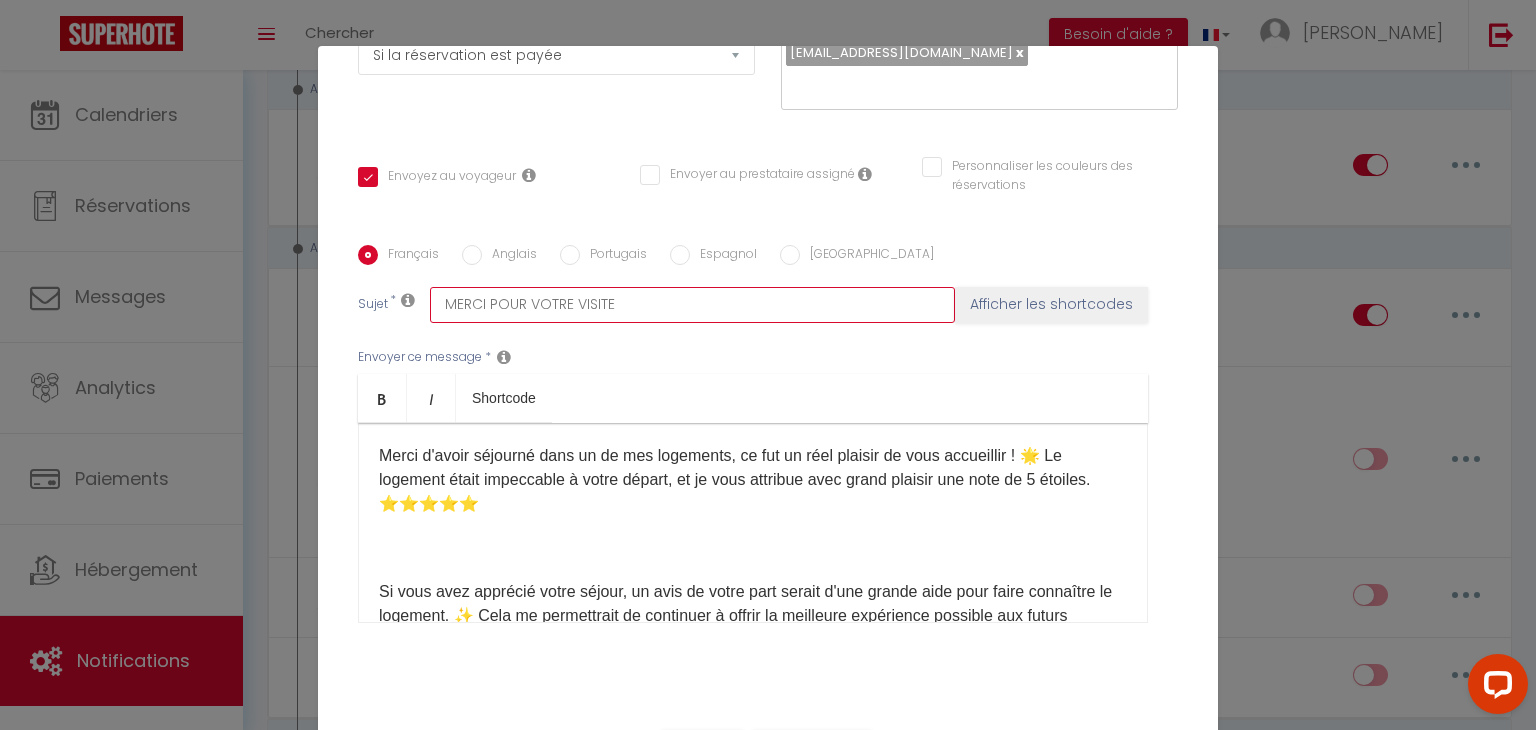 scroll, scrollTop: 362, scrollLeft: 0, axis: vertical 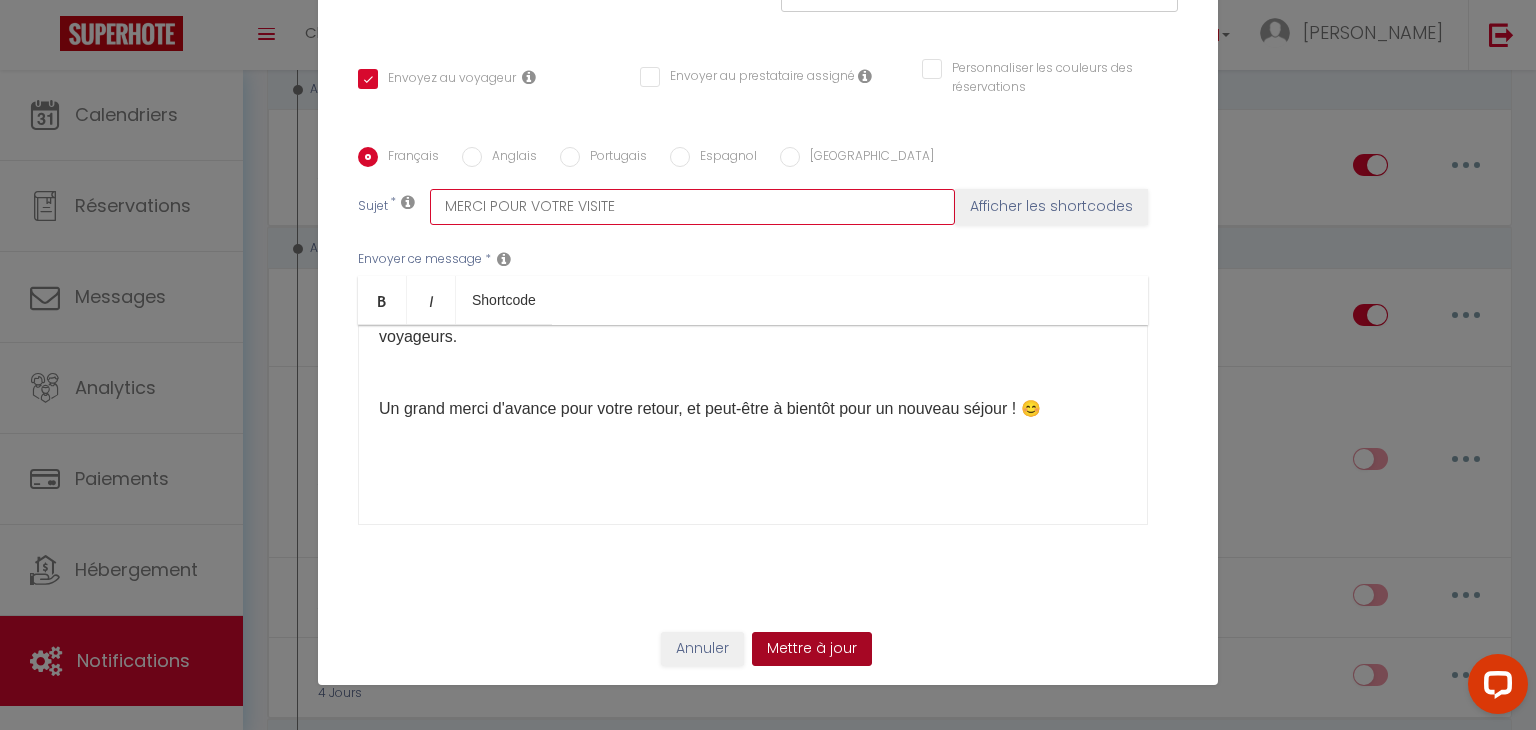 type on "MERCI POUR VOTRE VISITE" 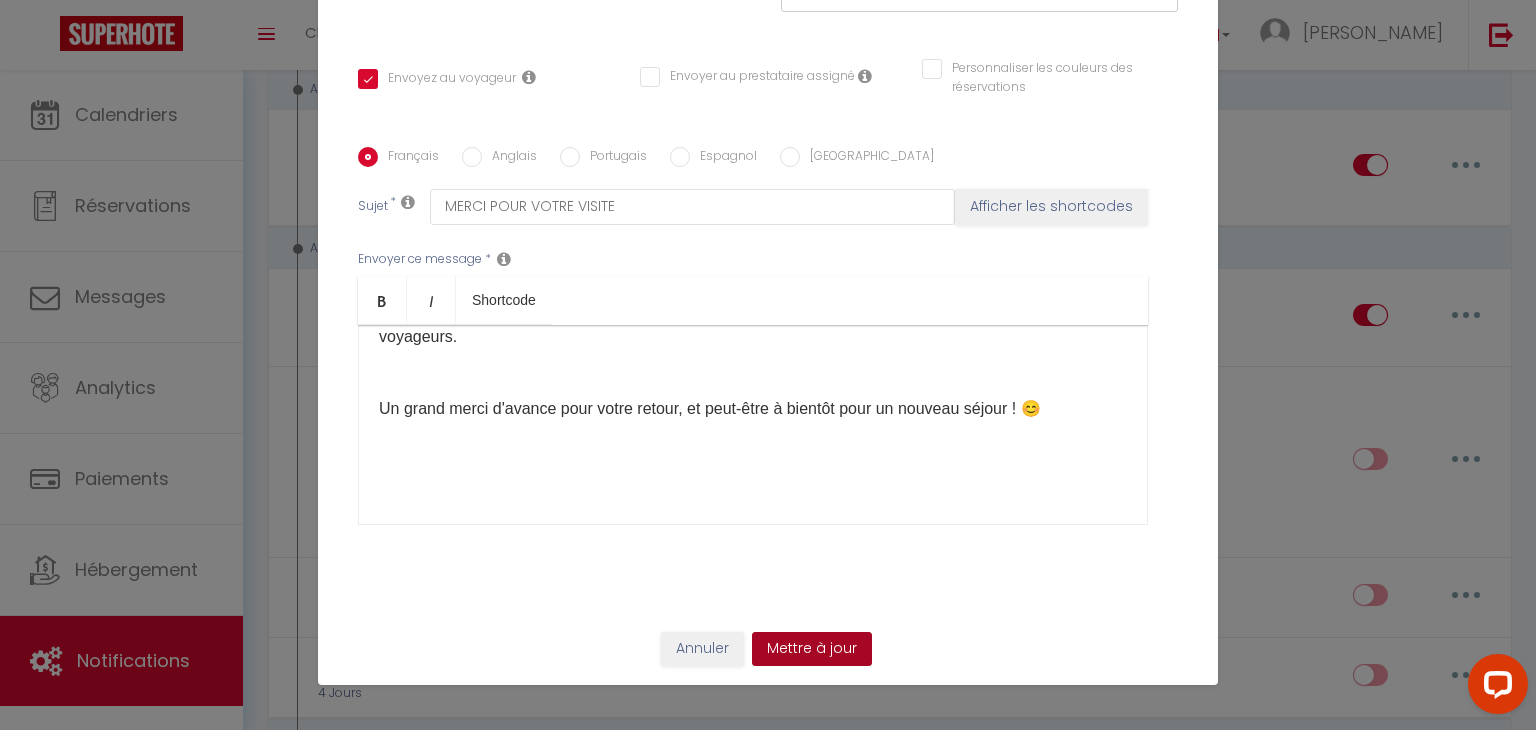 click on "Mettre à jour" at bounding box center (812, 649) 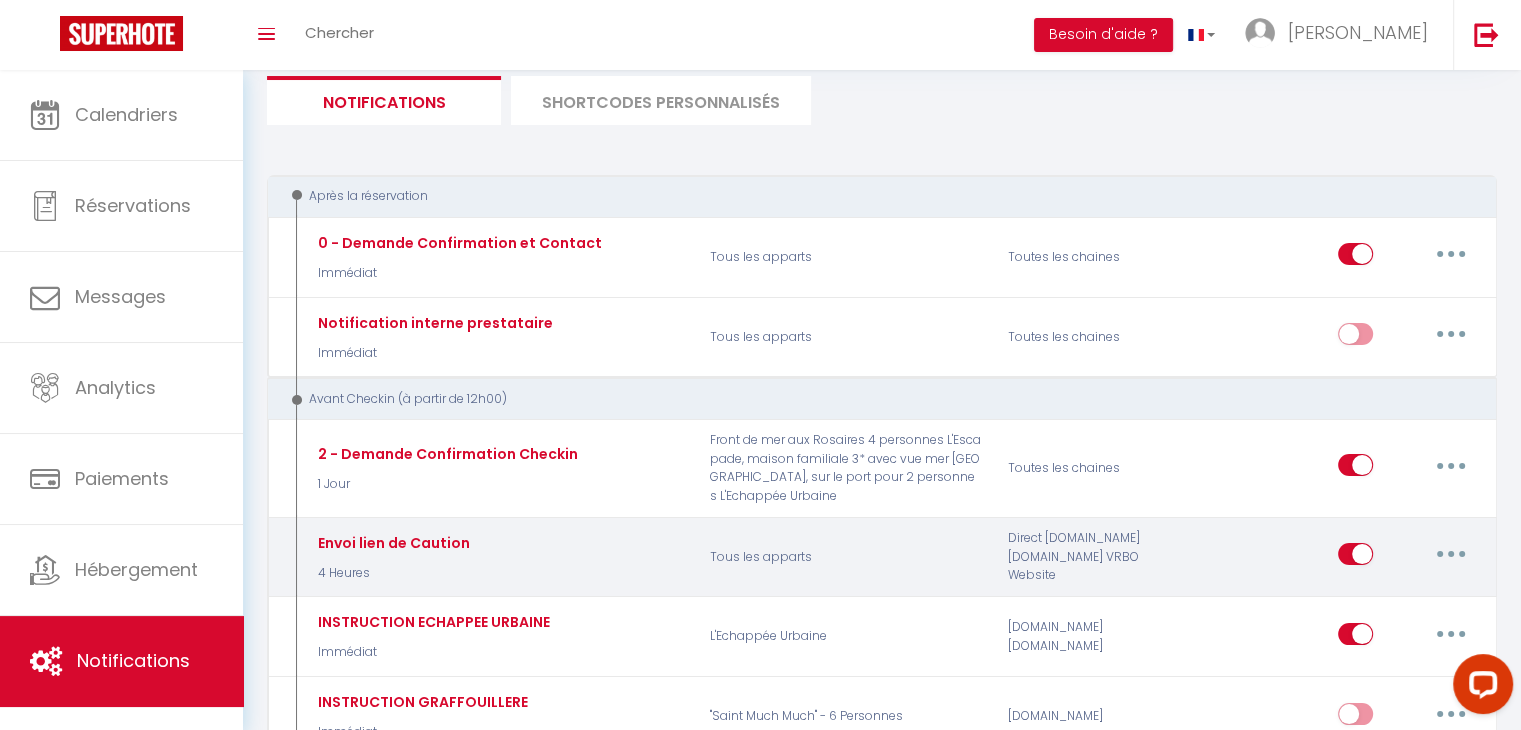 scroll, scrollTop: 0, scrollLeft: 0, axis: both 